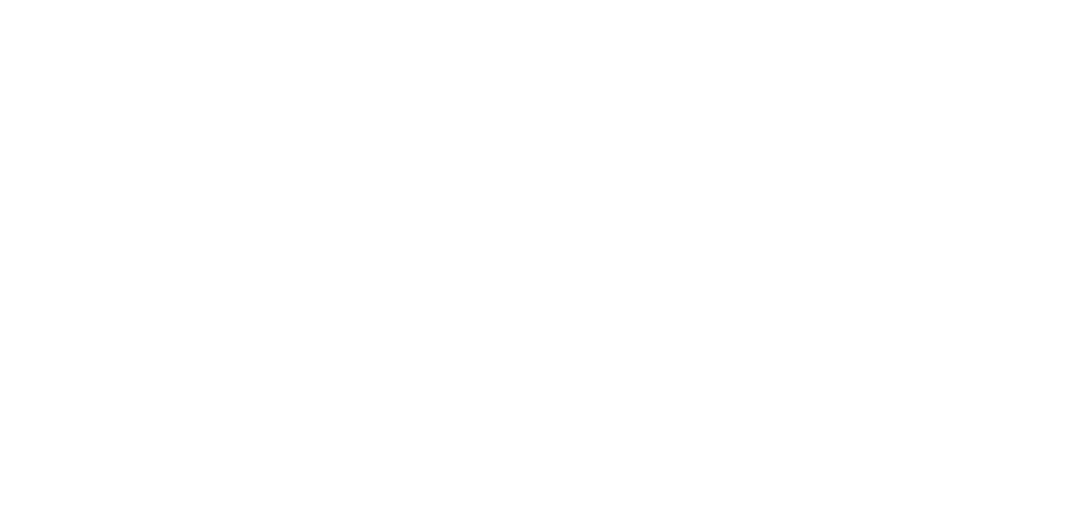 scroll, scrollTop: 0, scrollLeft: 0, axis: both 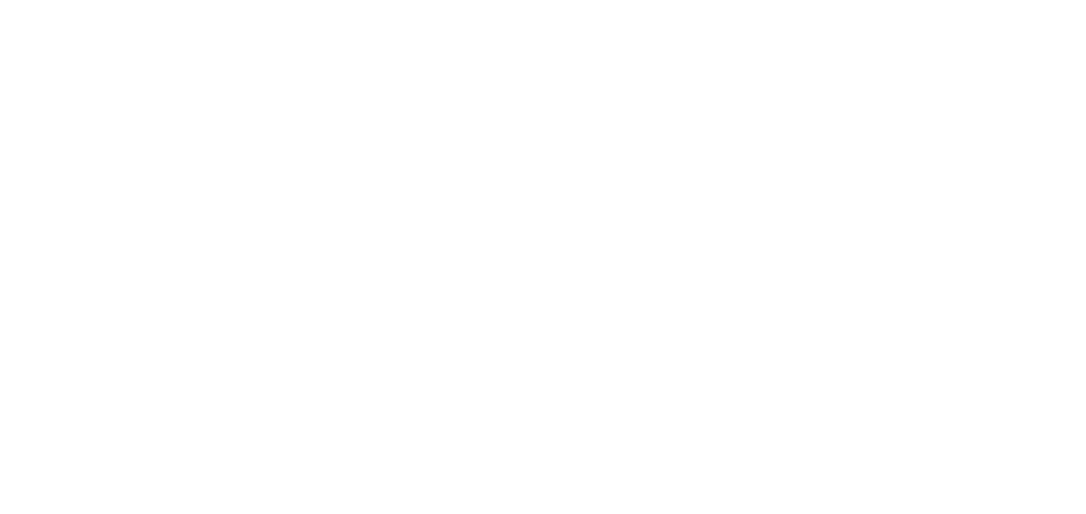 select 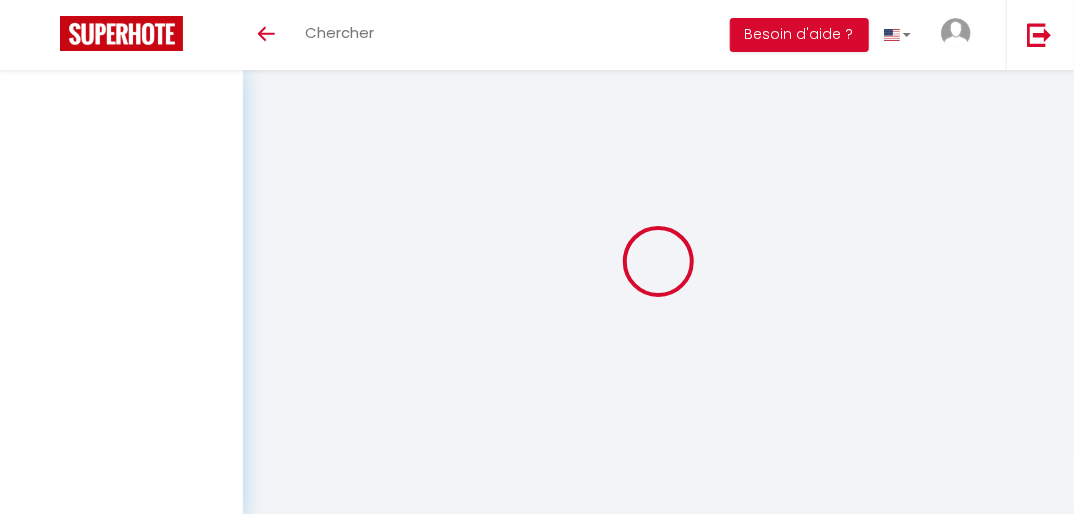 type on "Véronique" 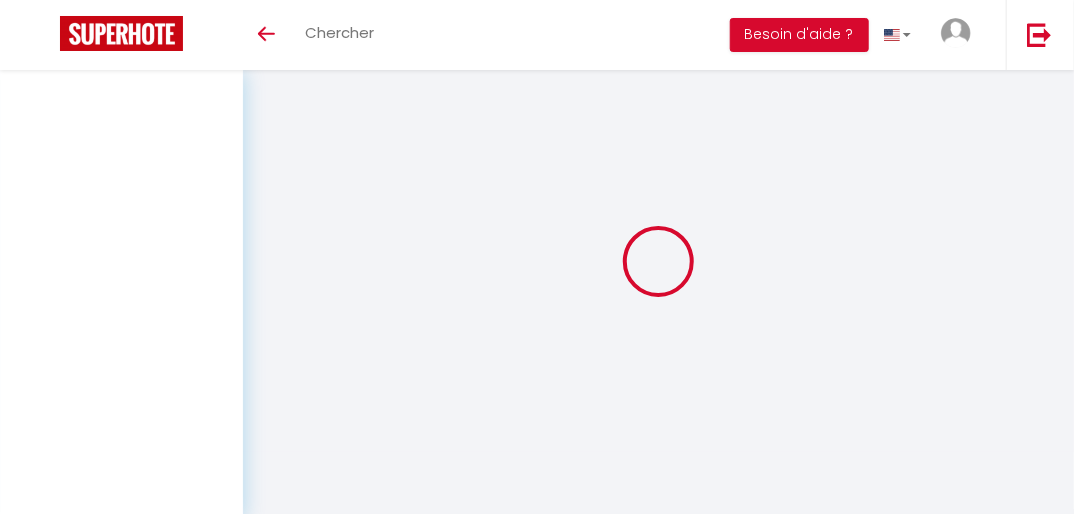 type on "[EMAIL_ADDRESS][DOMAIN_NAME]" 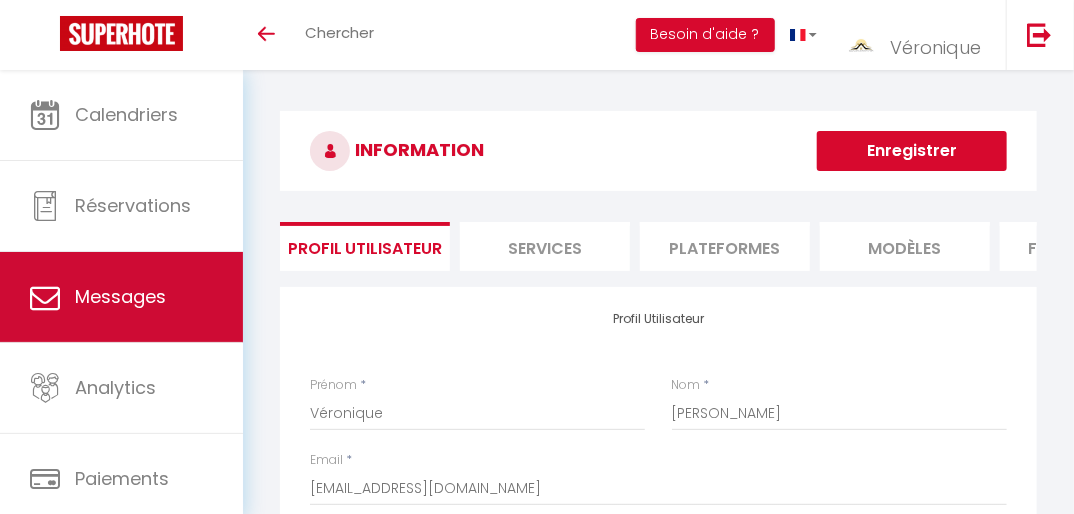 scroll, scrollTop: 188, scrollLeft: 0, axis: vertical 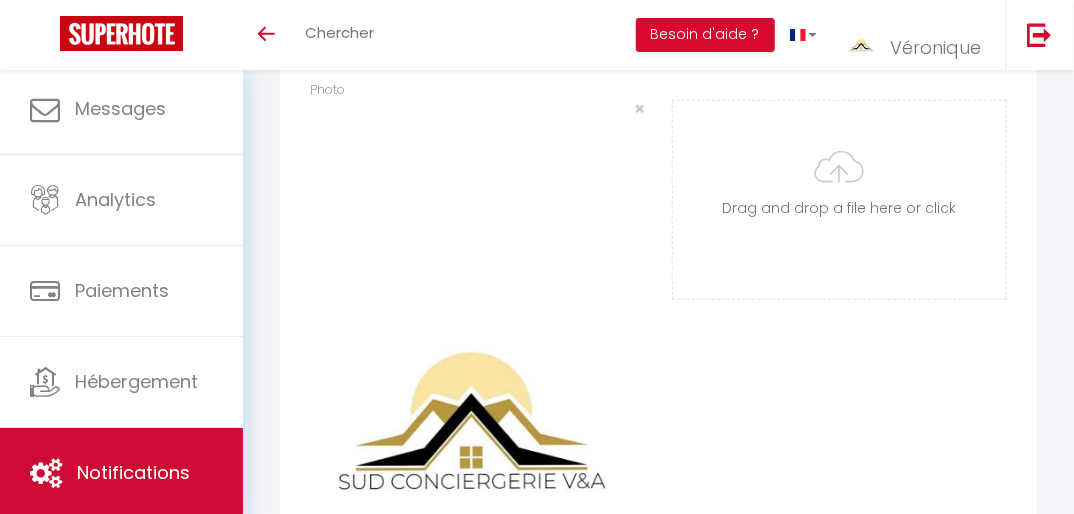 click on "Notifications" at bounding box center (133, 472) 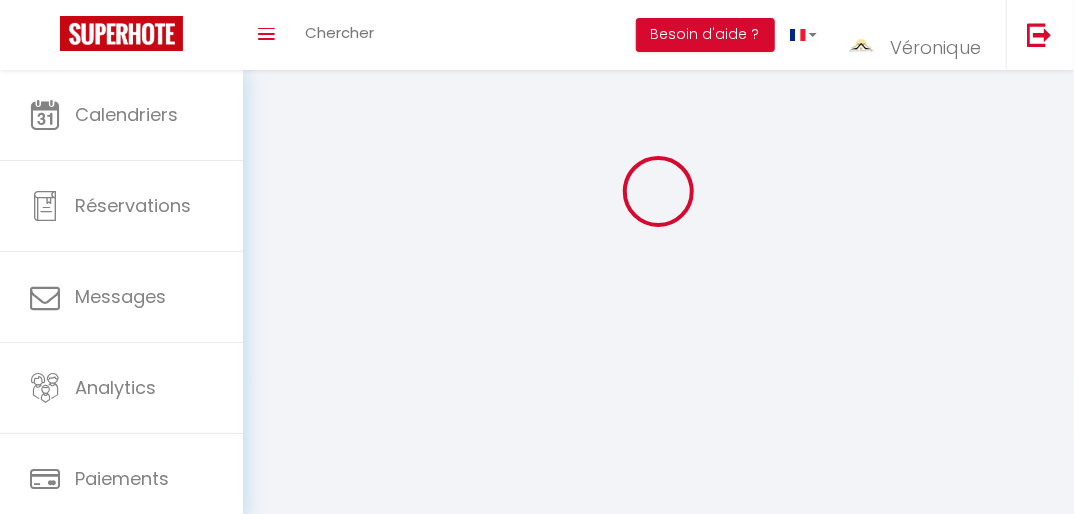 scroll, scrollTop: 0, scrollLeft: 0, axis: both 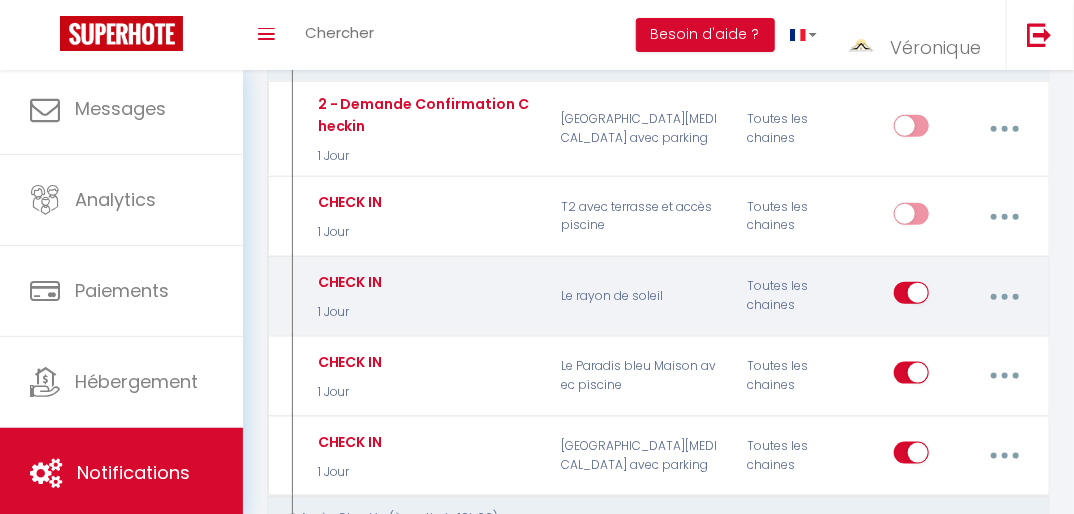 click at bounding box center (911, 297) 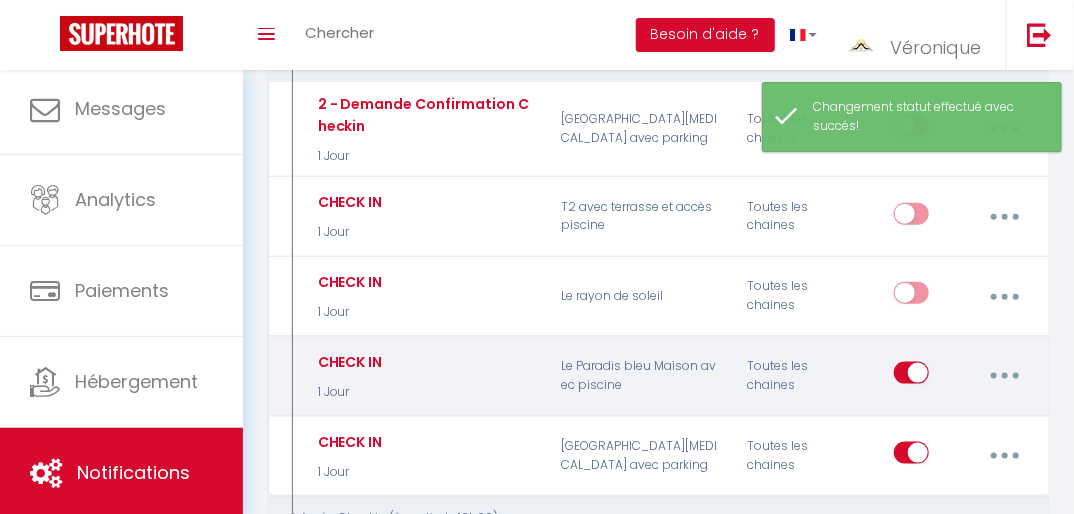 click at bounding box center [911, 377] 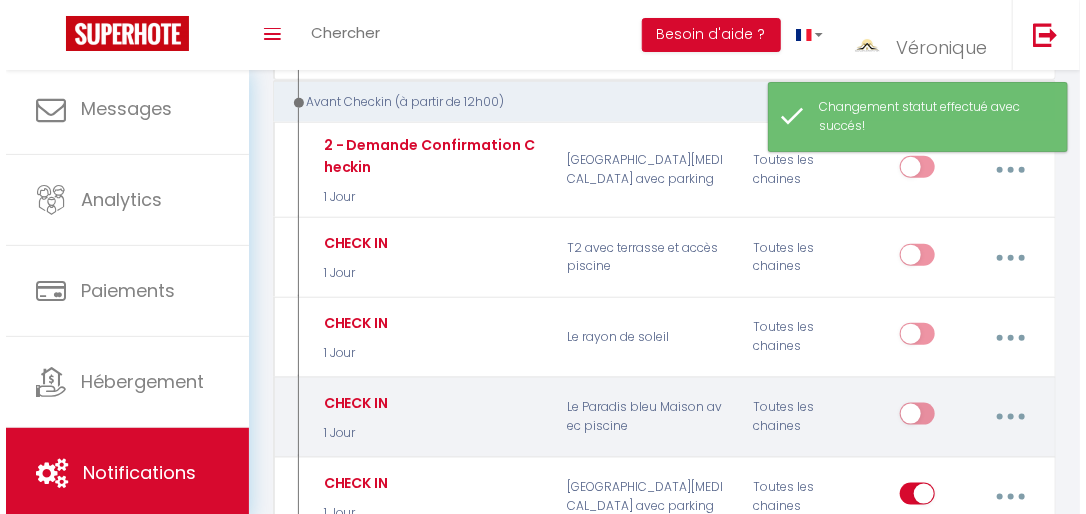 scroll, scrollTop: 611, scrollLeft: 0, axis: vertical 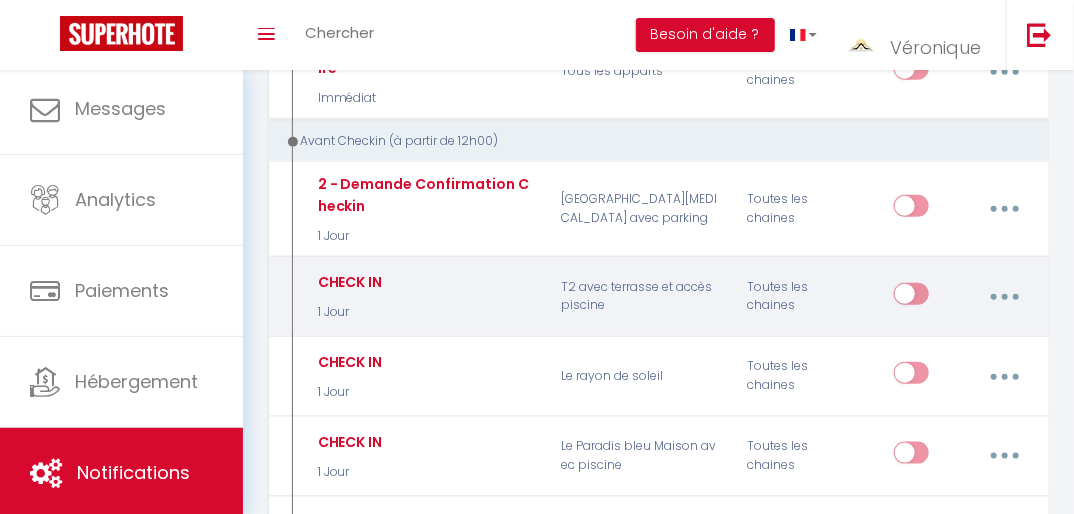 click at bounding box center [1005, 297] 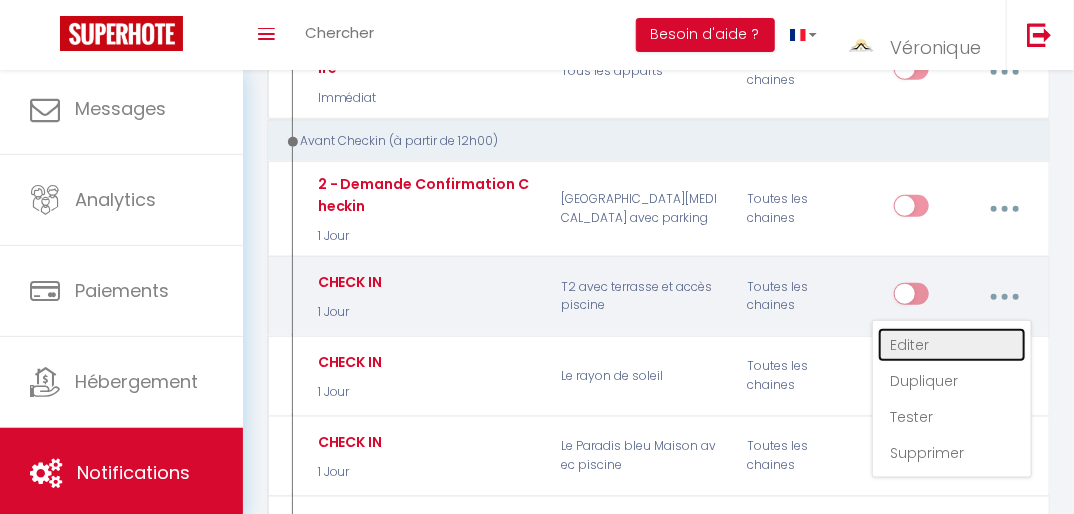 click on "Editer" at bounding box center (952, 345) 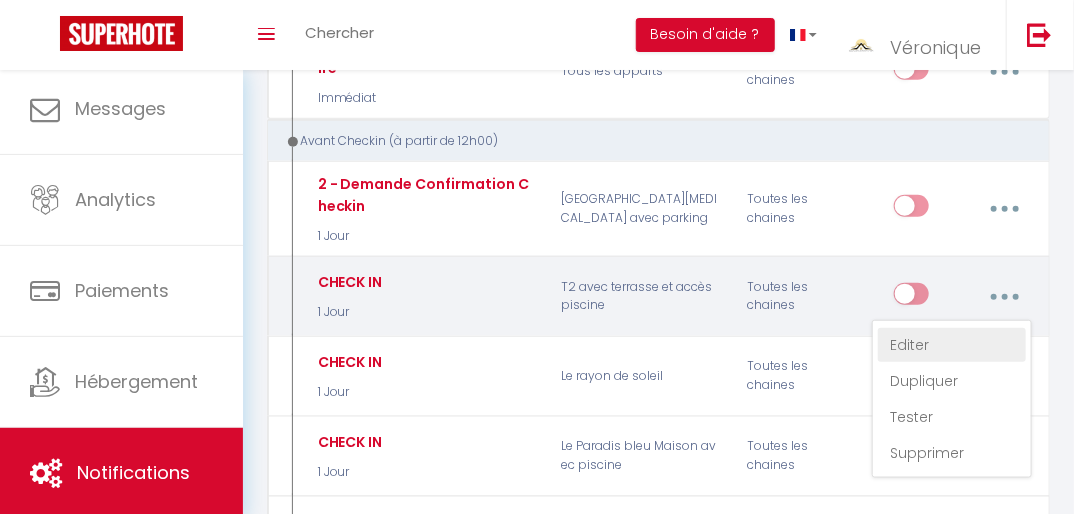 type on "CHECK IN" 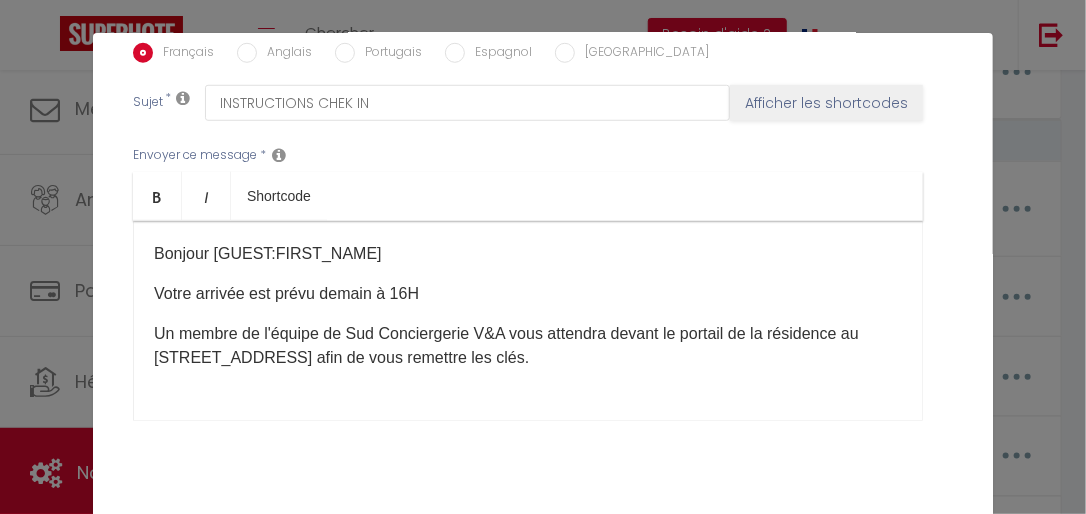 scroll, scrollTop: 544, scrollLeft: 0, axis: vertical 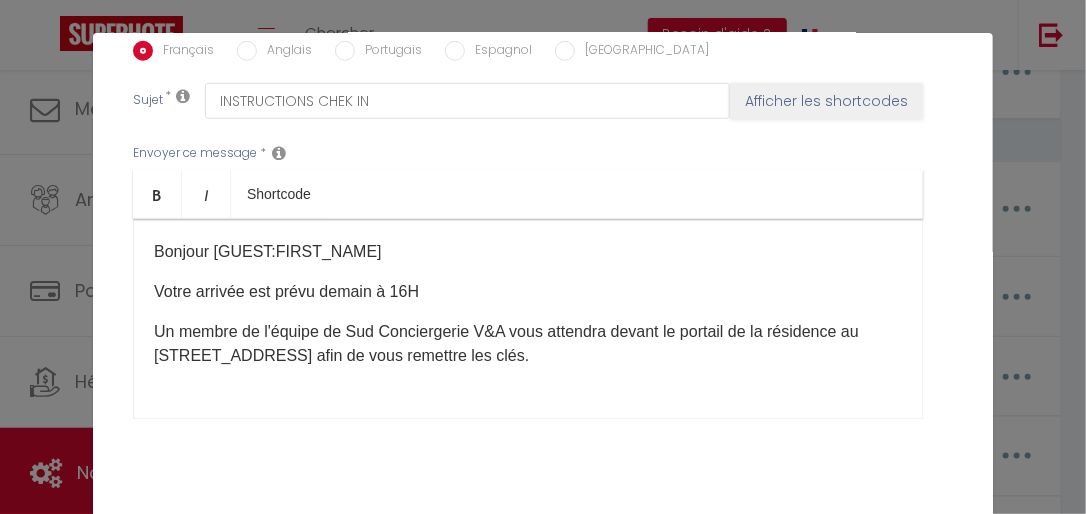 click on "Modifier la notification   ×   Titre   *     CHECK IN   Pour cet hébergement
Sélectionner les hébergements
Tous les apparts
Autres
T2 avec terrasse et accès piscine
Le rayon de soleil
Le Citadin T3 centre ville avec parking
Le Paradis bleu Maison avec piscine
Lorsque cet événement se produit   *      Après la réservation   Avant Checkin (à partir de 12h00)   Après Checkin (à partir de 12h00)   Avant Checkout (à partir de 12h00)   Après Checkout (à partir de 12h00)   Température   Co2   Bruit sonore   Paiement OK      *" at bounding box center [543, 257] 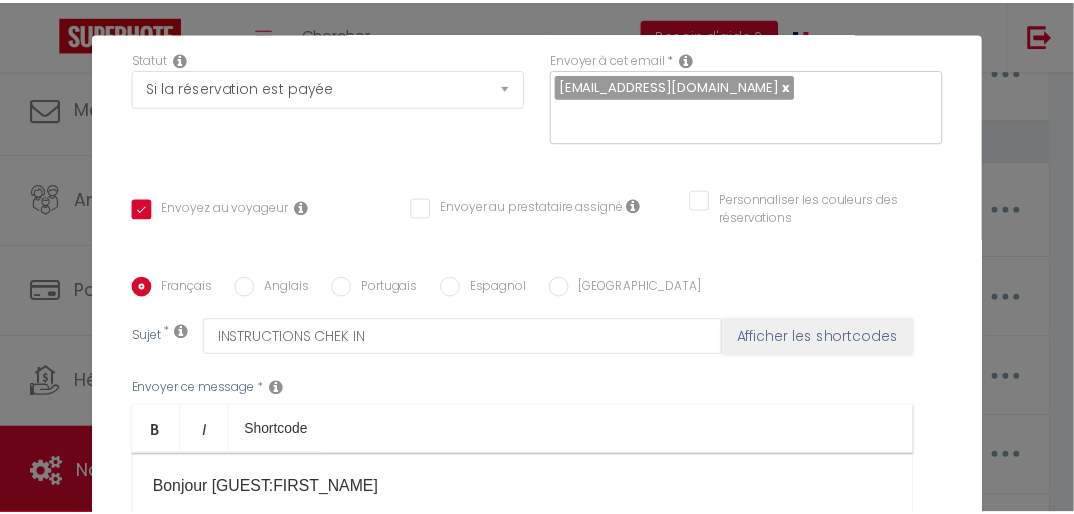 scroll, scrollTop: 0, scrollLeft: 0, axis: both 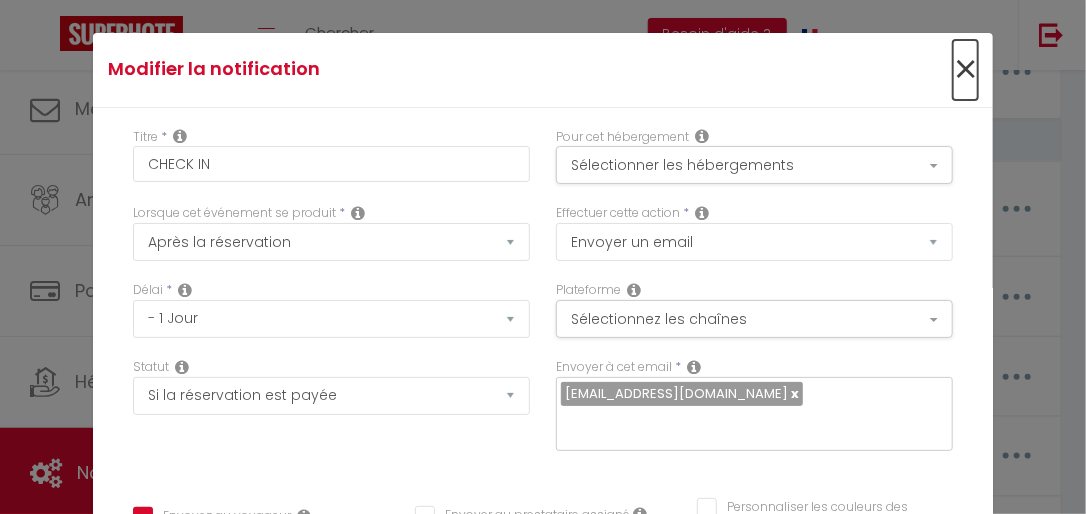 click on "×" at bounding box center (965, 70) 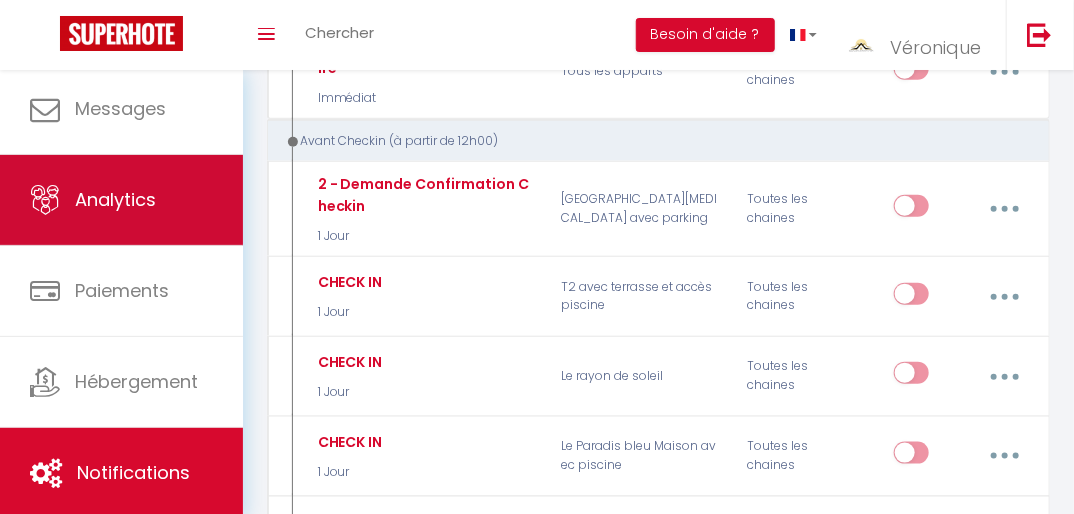 scroll, scrollTop: 0, scrollLeft: 0, axis: both 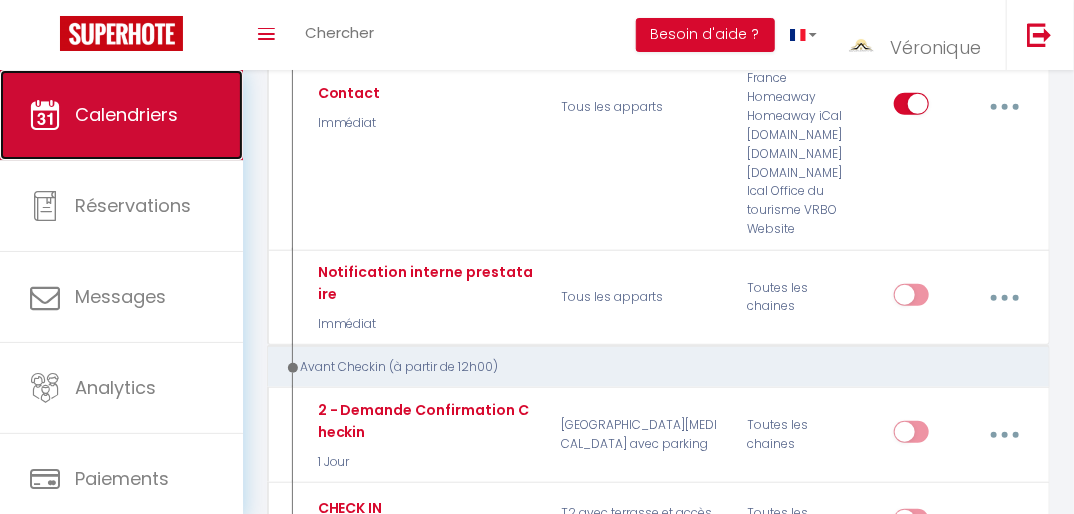 click on "Calendriers" at bounding box center [121, 115] 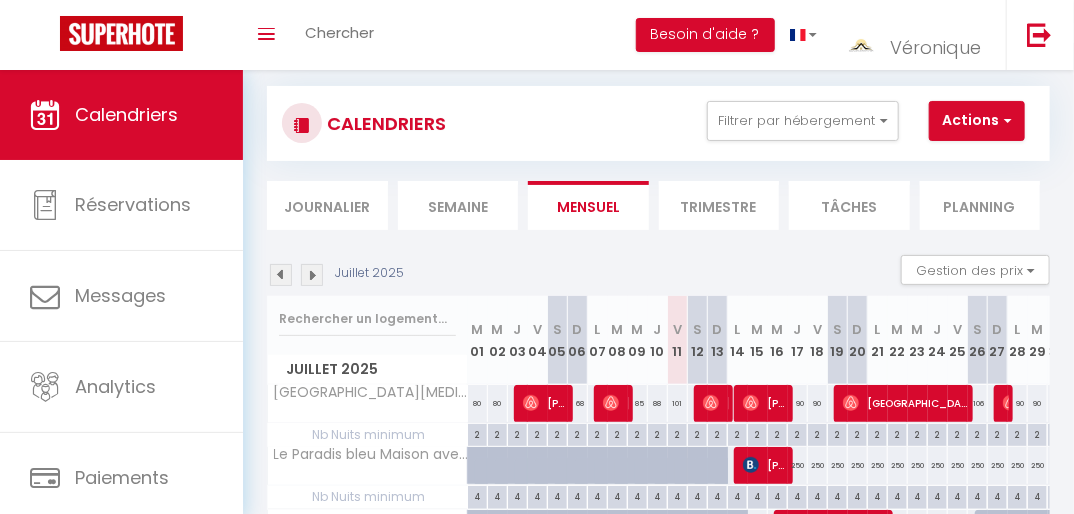 scroll, scrollTop: 26, scrollLeft: 0, axis: vertical 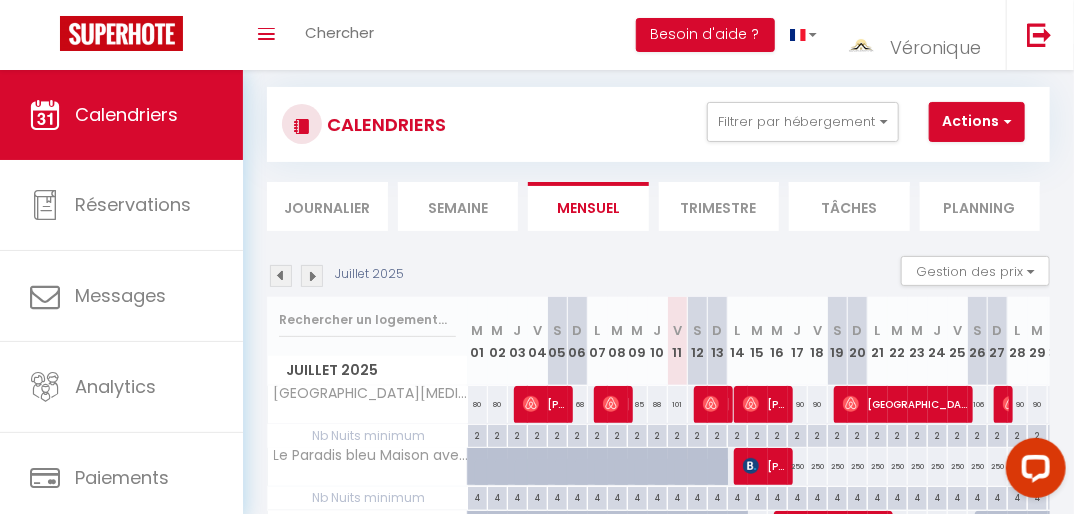 click on "Trimestre" at bounding box center [719, 206] 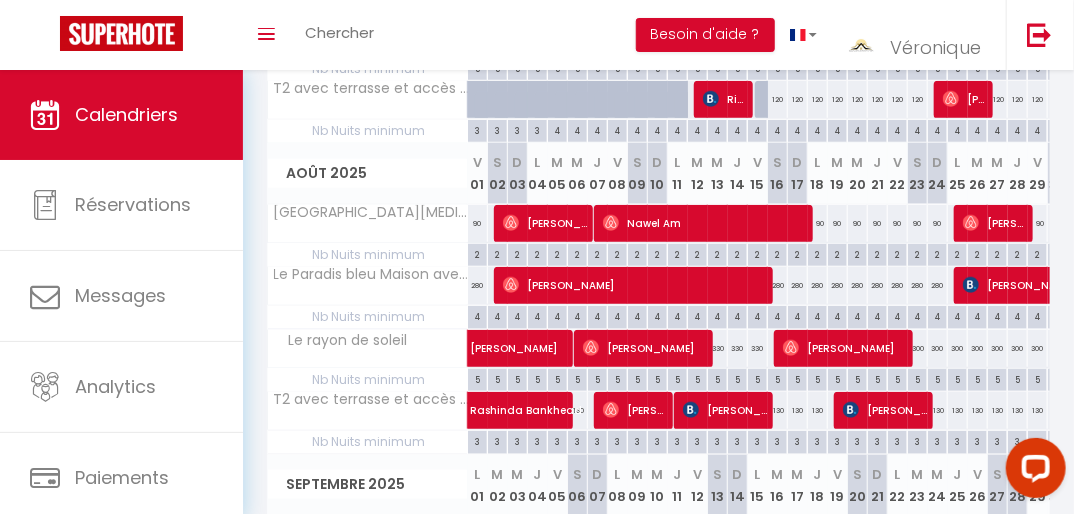 scroll, scrollTop: 519, scrollLeft: 0, axis: vertical 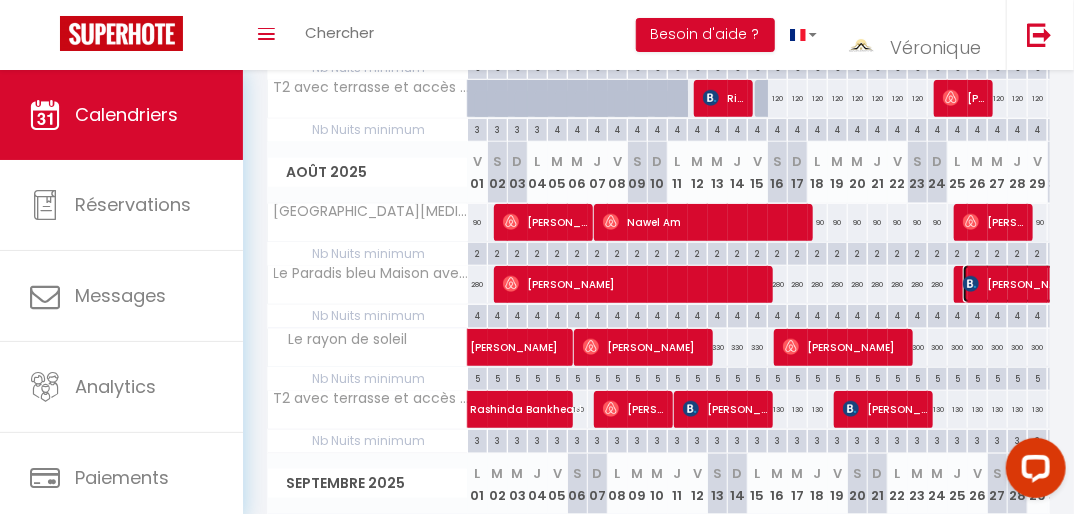click on "[PERSON_NAME]" at bounding box center (1016, 284) 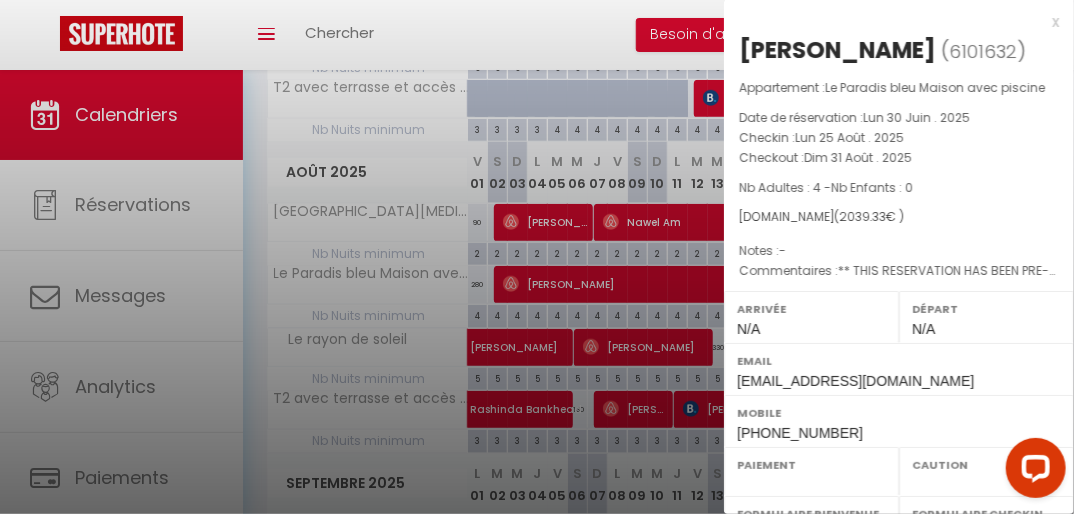 select on "OK" 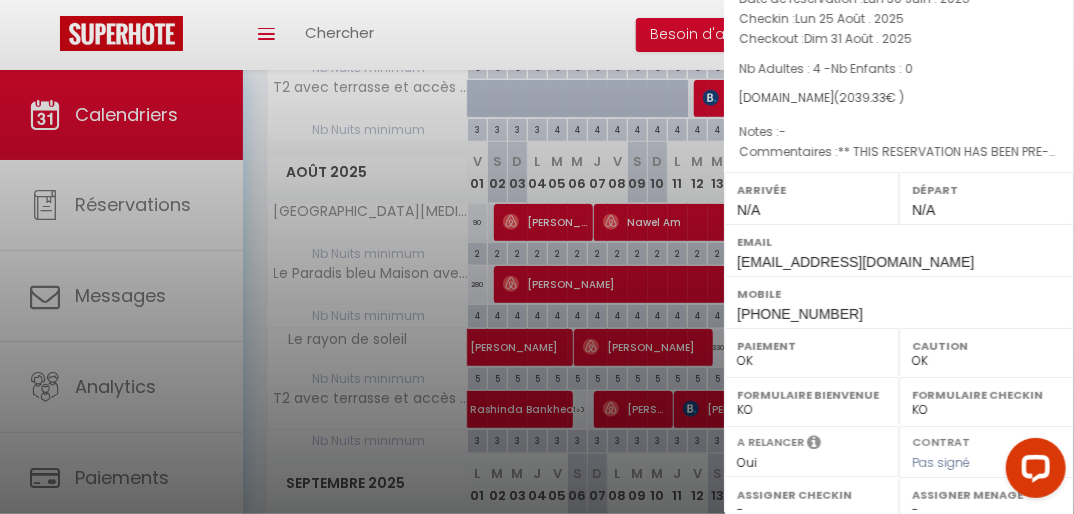 scroll, scrollTop: 0, scrollLeft: 0, axis: both 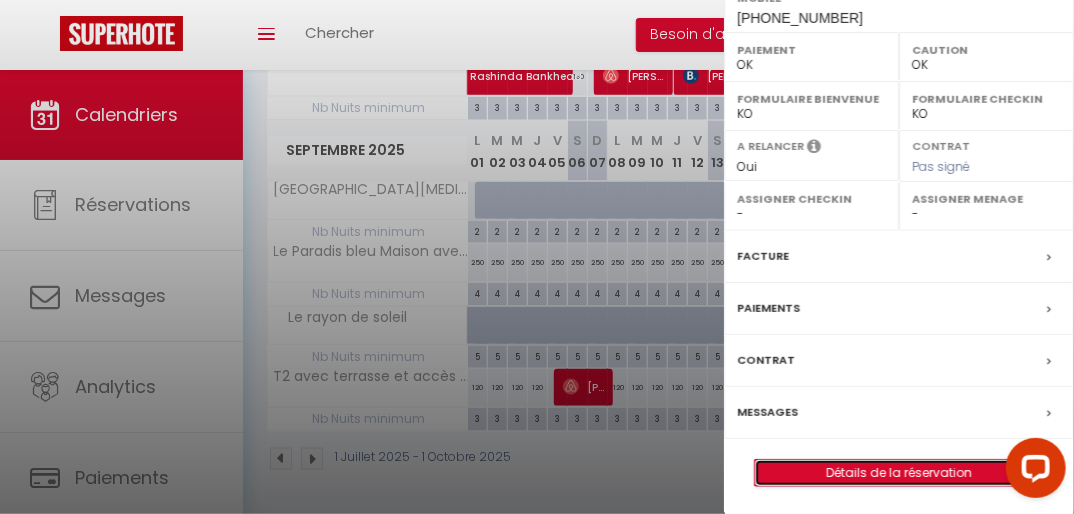 click on "Détails de la réservation" at bounding box center [899, 473] 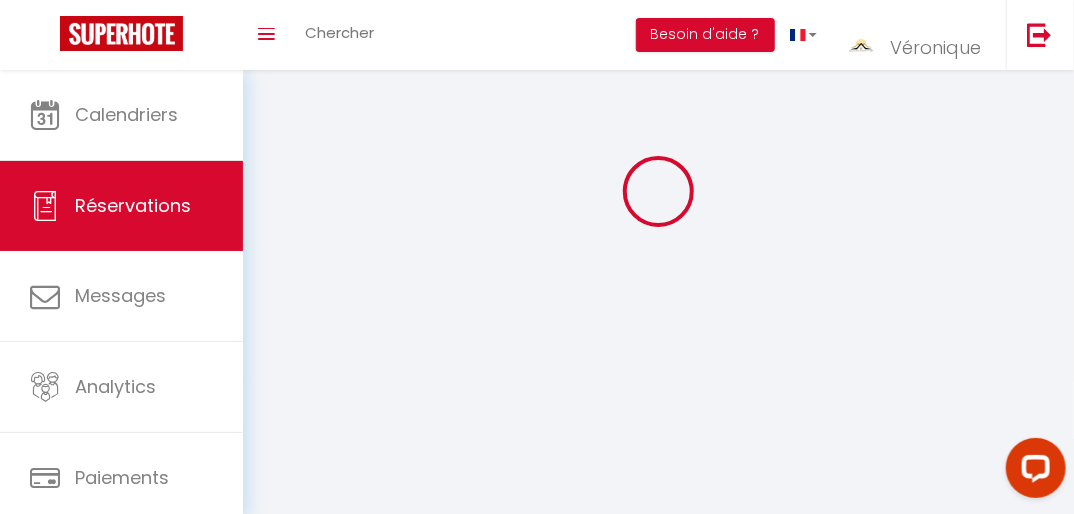 scroll, scrollTop: 0, scrollLeft: 0, axis: both 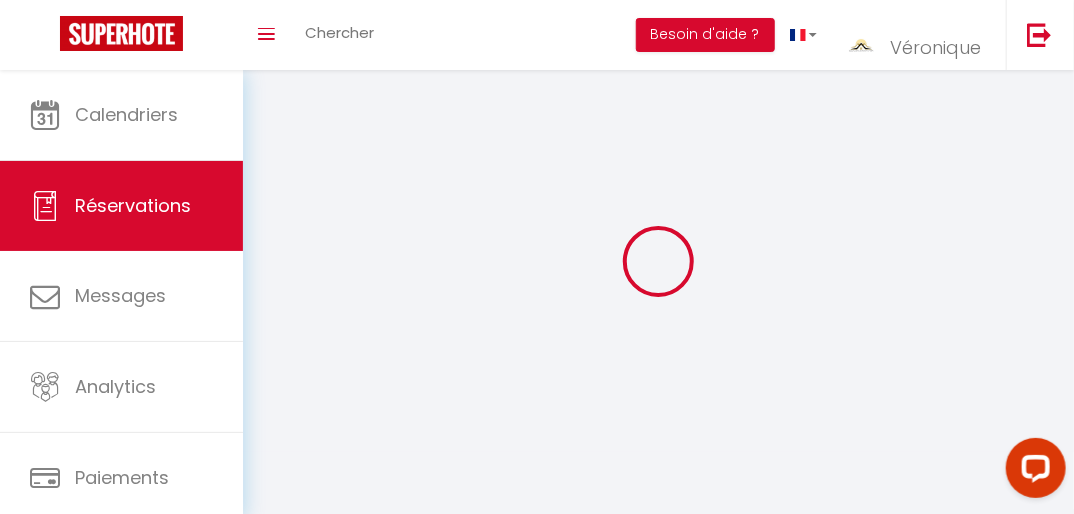 type on "yoni" 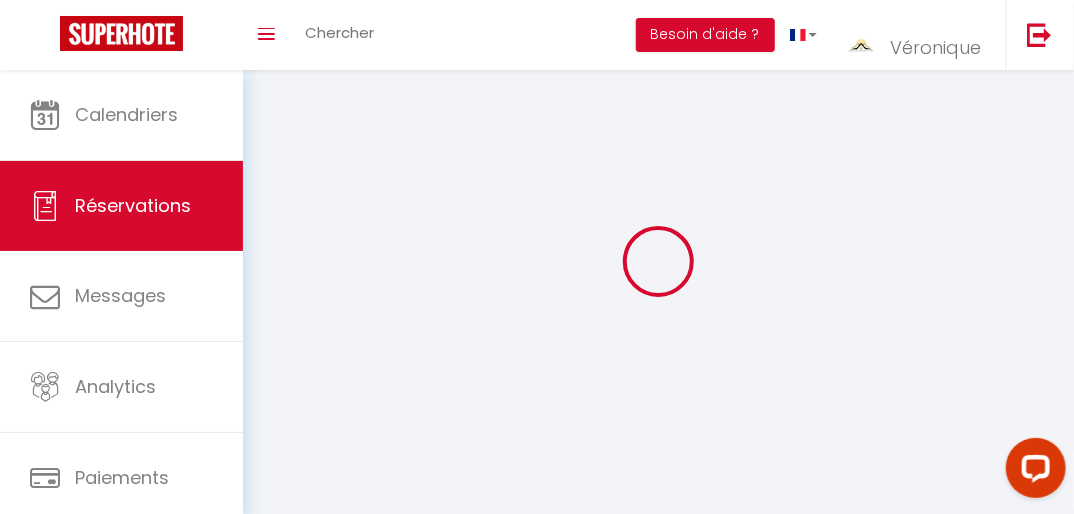 type on "de bleeker" 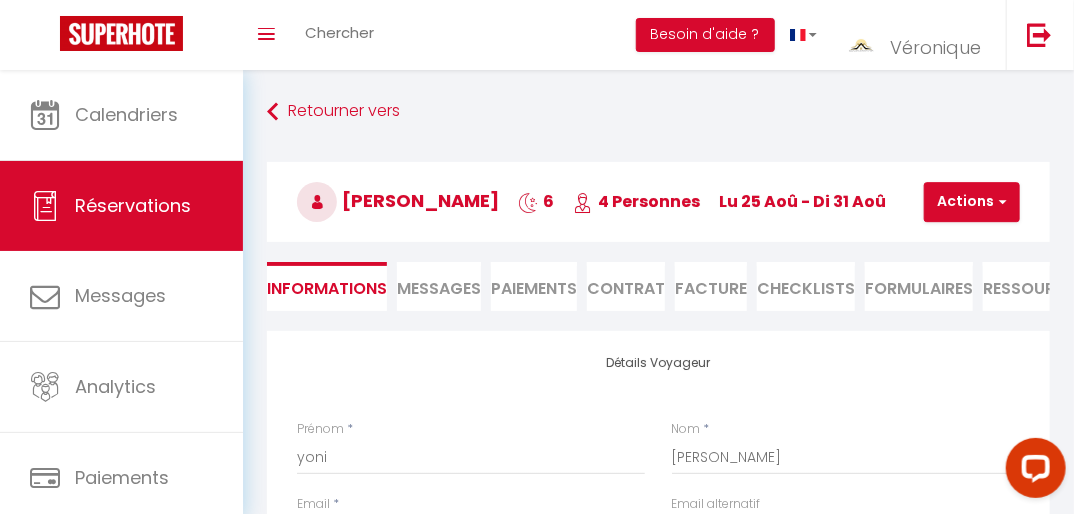 type on "120" 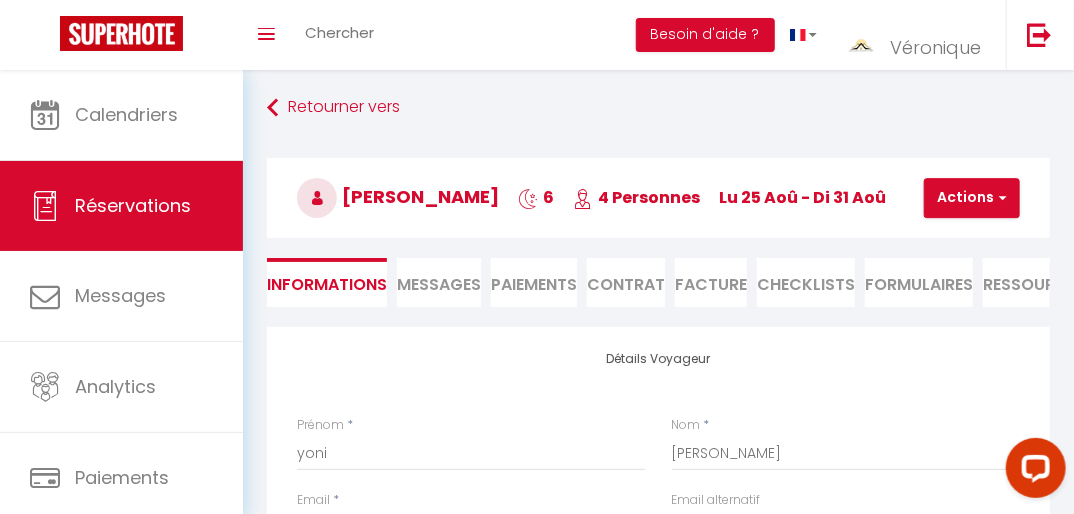 scroll, scrollTop: 0, scrollLeft: 0, axis: both 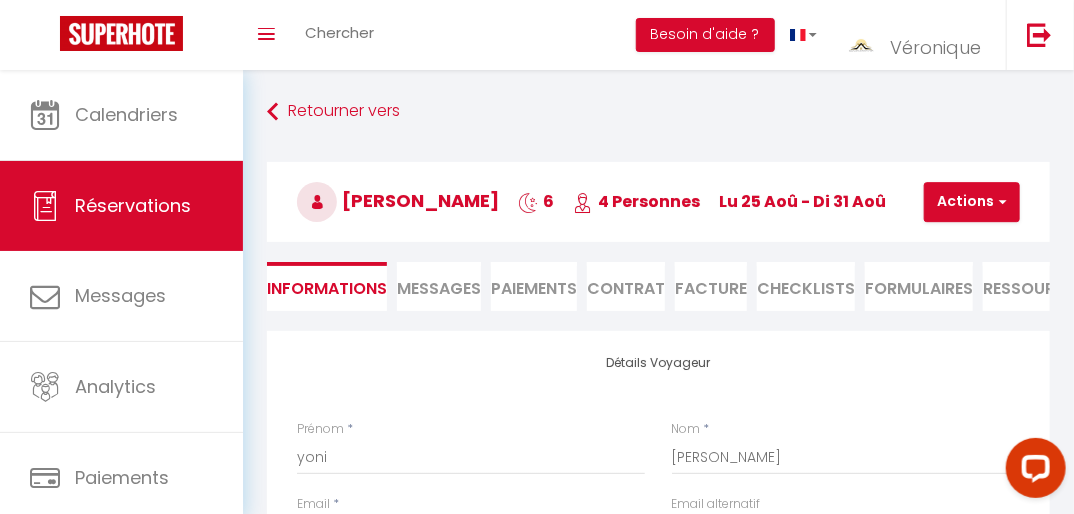 click on "Paiements" at bounding box center (534, 286) 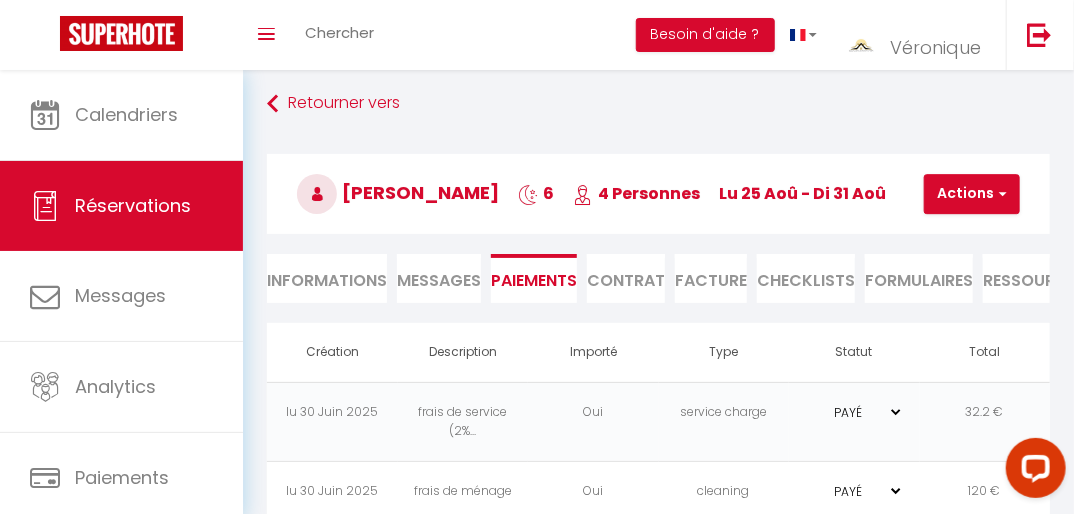 scroll, scrollTop: 0, scrollLeft: 0, axis: both 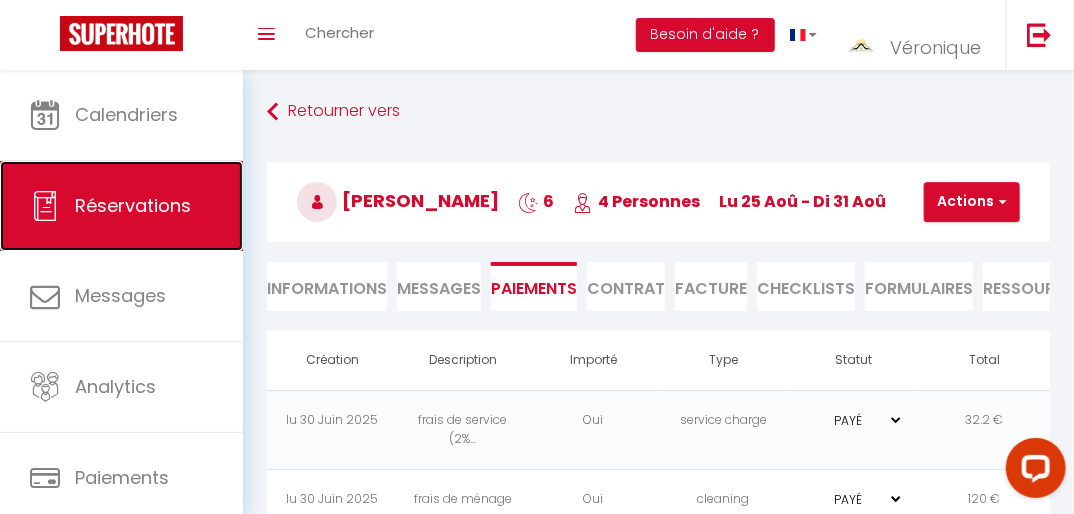 click on "Réservations" at bounding box center [121, 206] 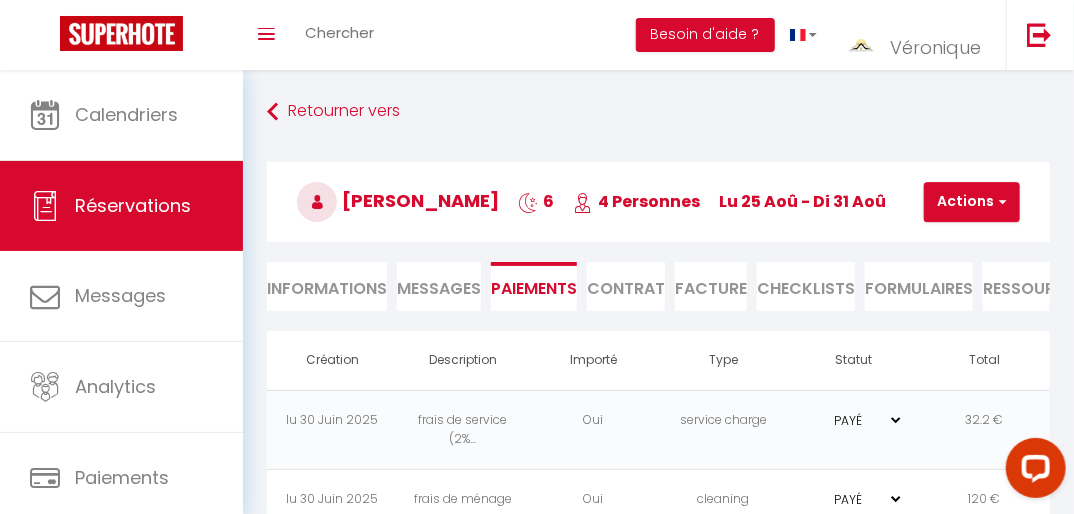 select on "not_cancelled" 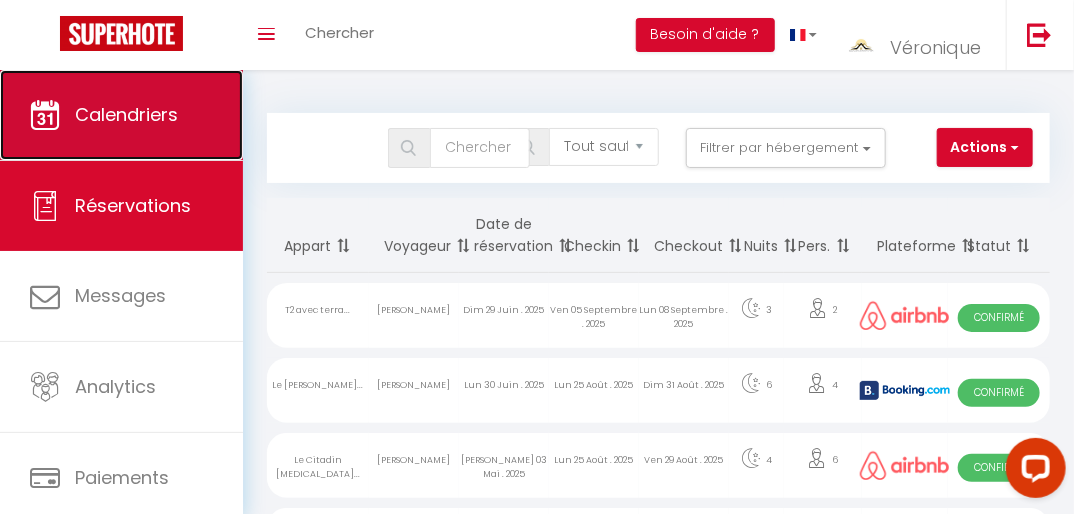 click on "Calendriers" at bounding box center (121, 115) 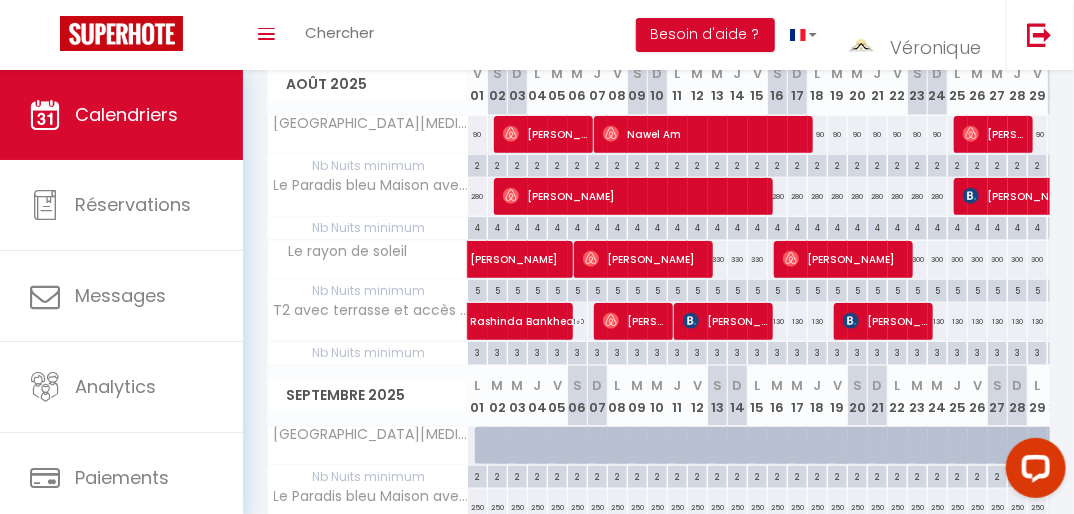 scroll, scrollTop: 608, scrollLeft: 0, axis: vertical 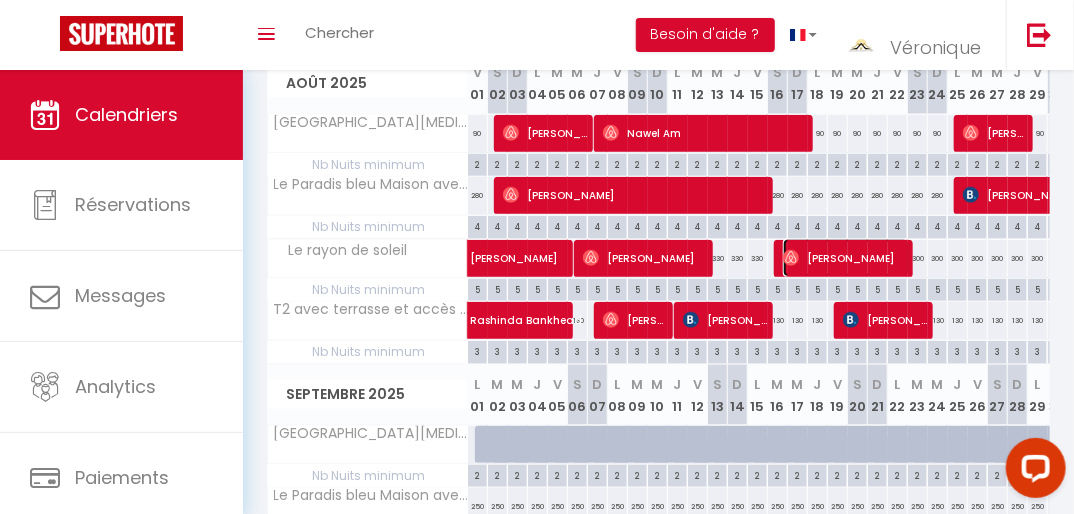 click on "[PERSON_NAME]" at bounding box center (846, 258) 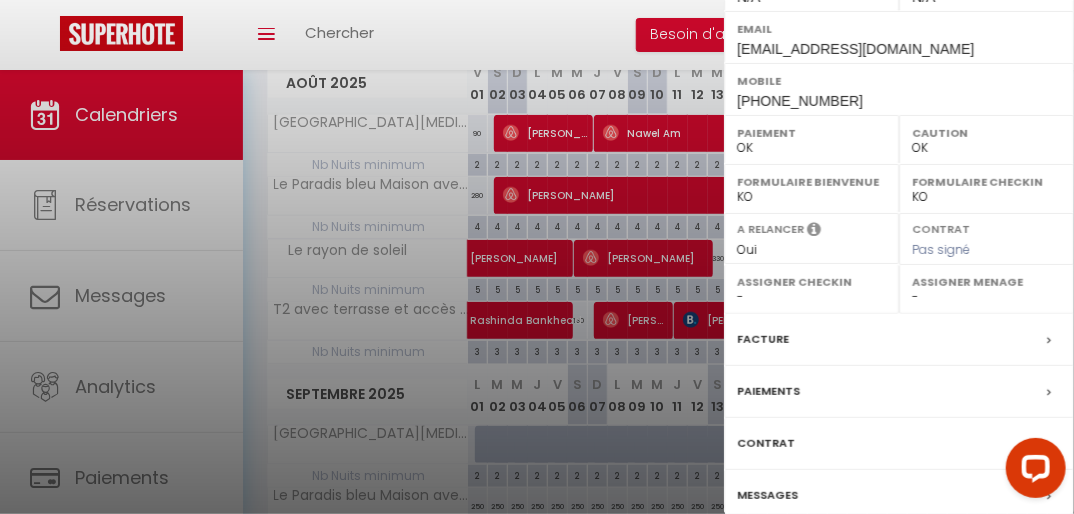scroll, scrollTop: 415, scrollLeft: 0, axis: vertical 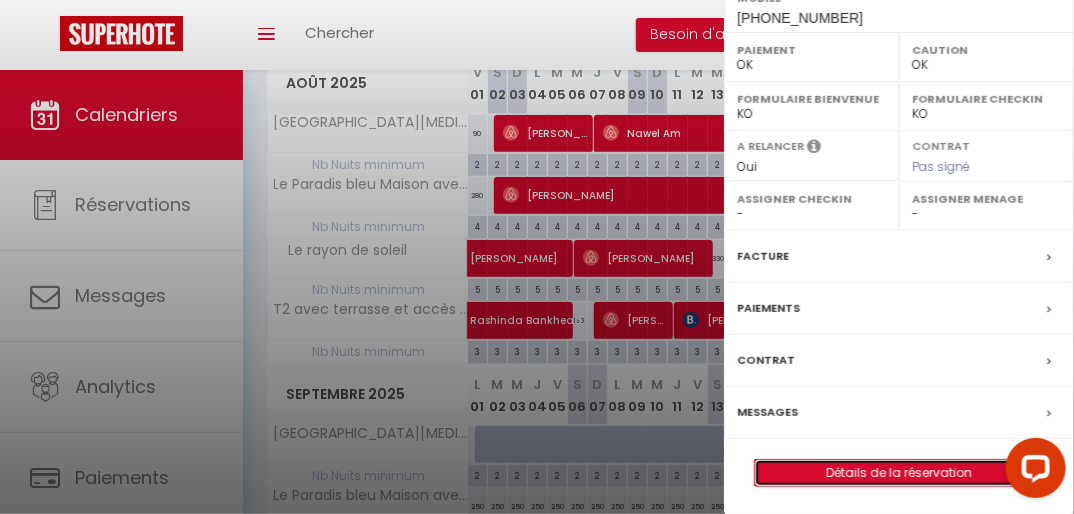 click on "Détails de la réservation" at bounding box center [899, 473] 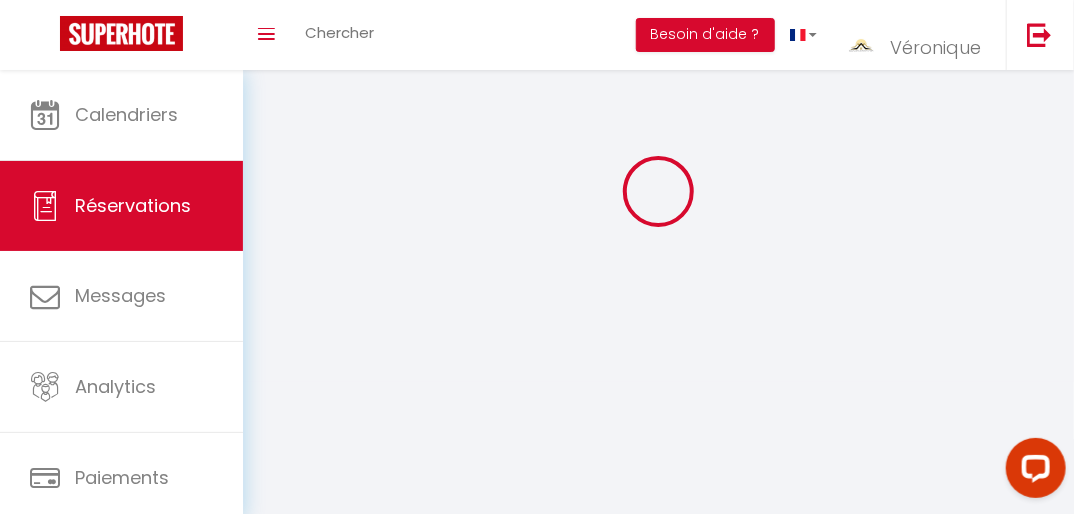 scroll, scrollTop: 0, scrollLeft: 0, axis: both 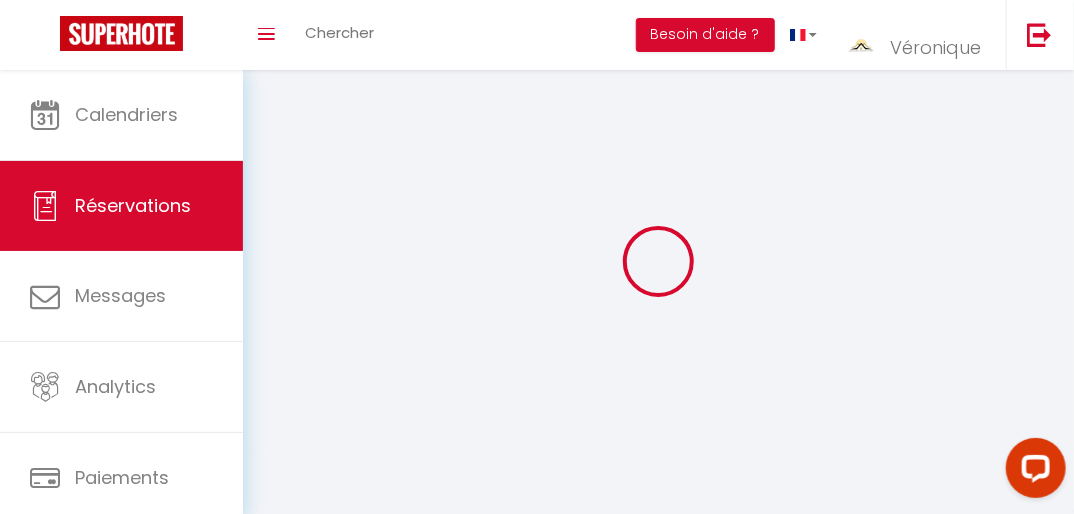 select 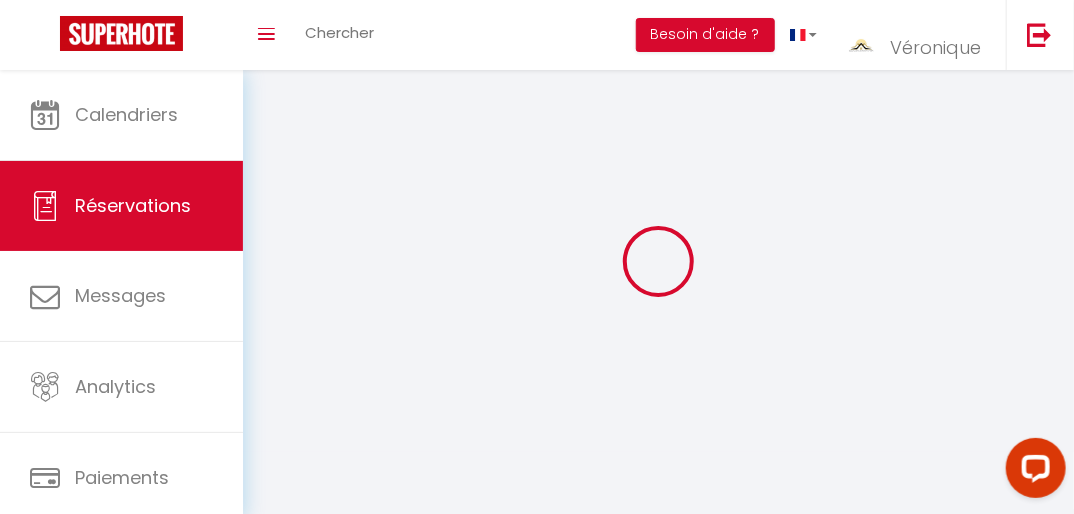 select 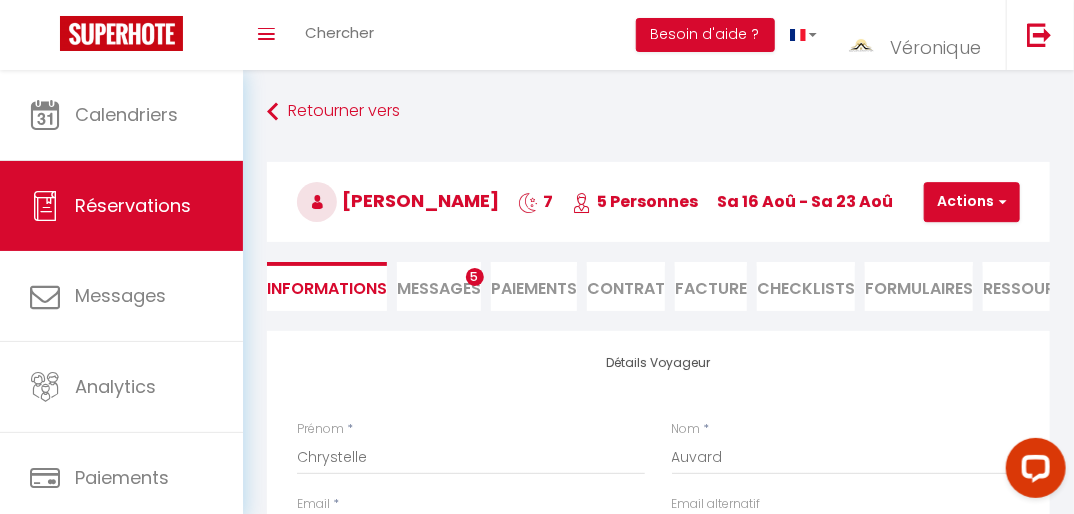 select 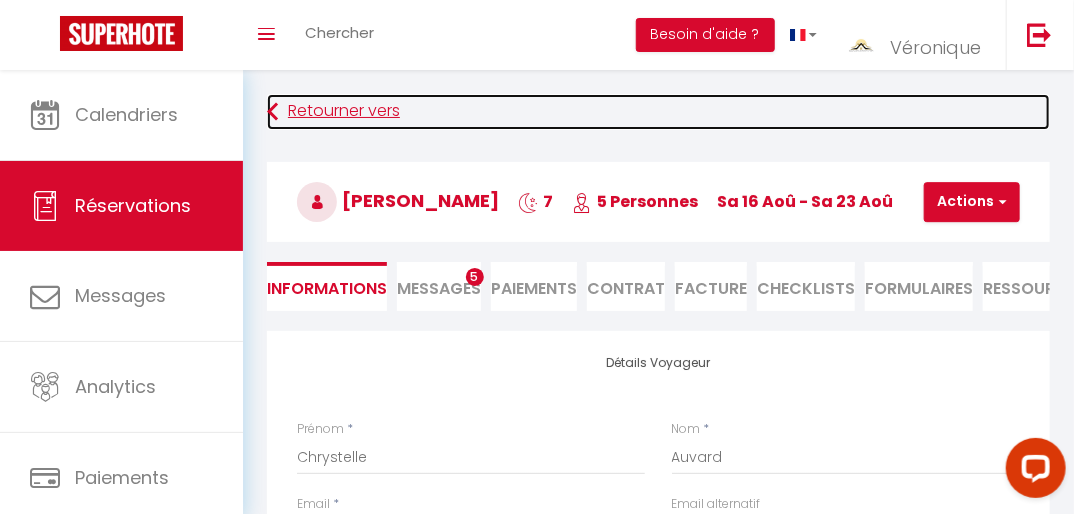 click on "Retourner vers" at bounding box center [658, 112] 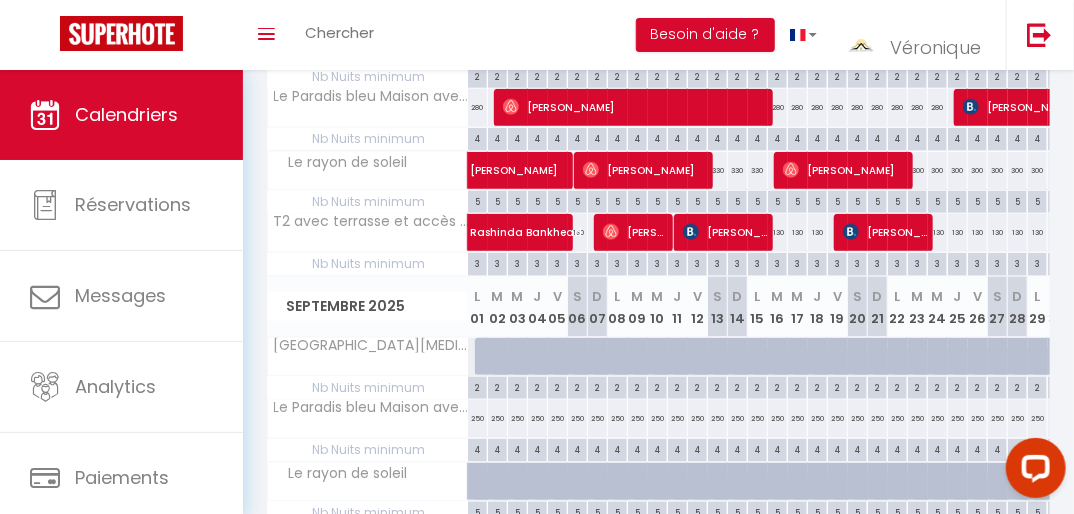 scroll, scrollTop: 697, scrollLeft: 0, axis: vertical 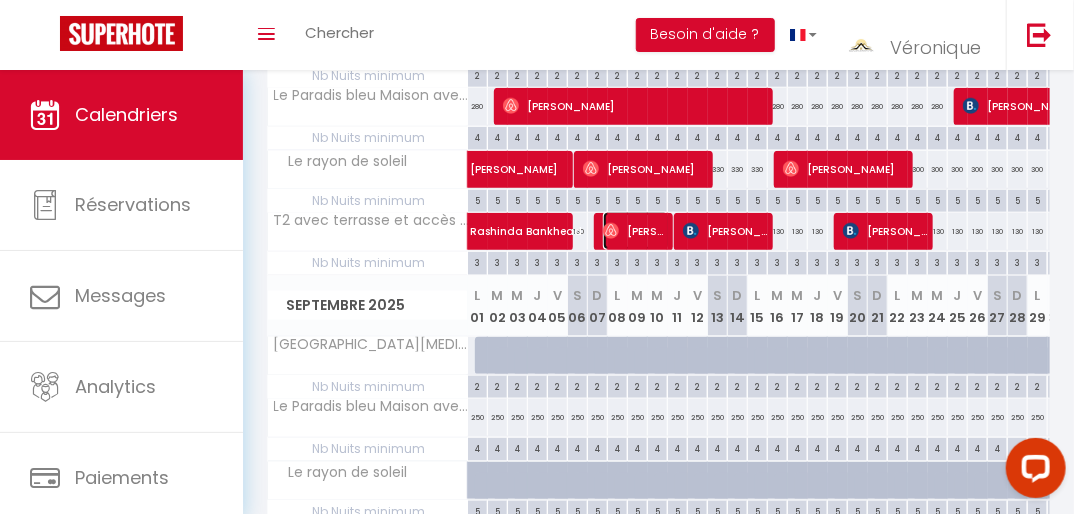 click at bounding box center (611, 231) 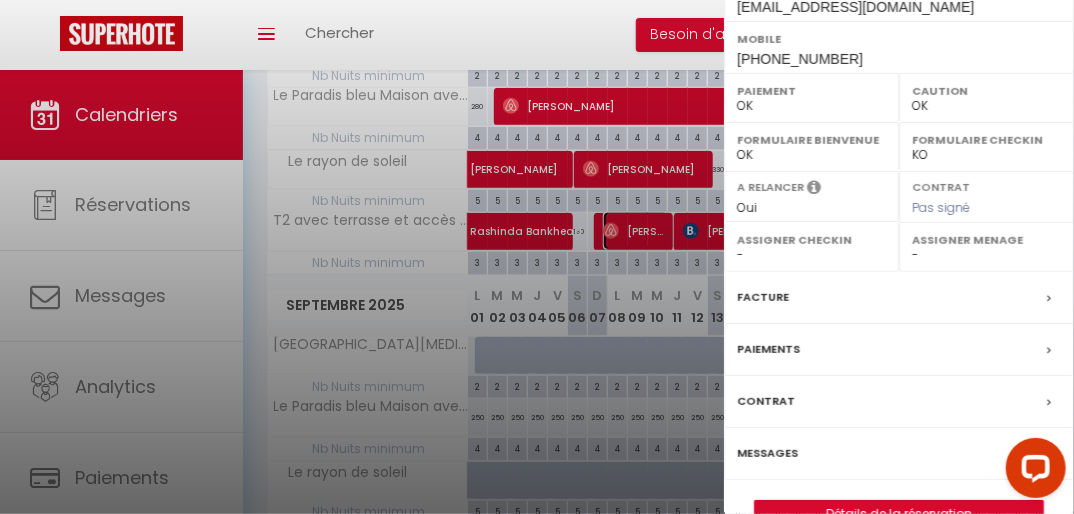 scroll, scrollTop: 415, scrollLeft: 0, axis: vertical 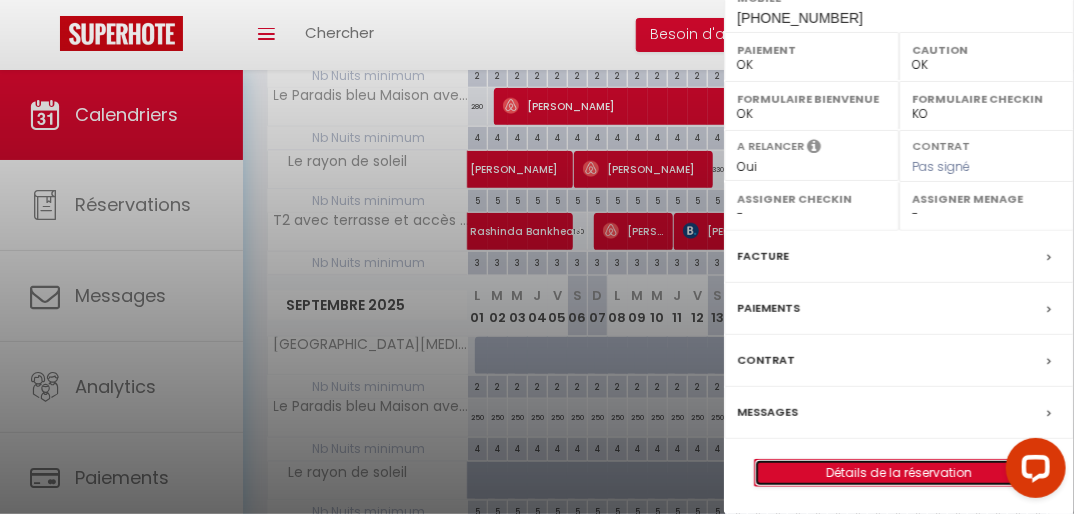 click on "Détails de la réservation" at bounding box center (899, 473) 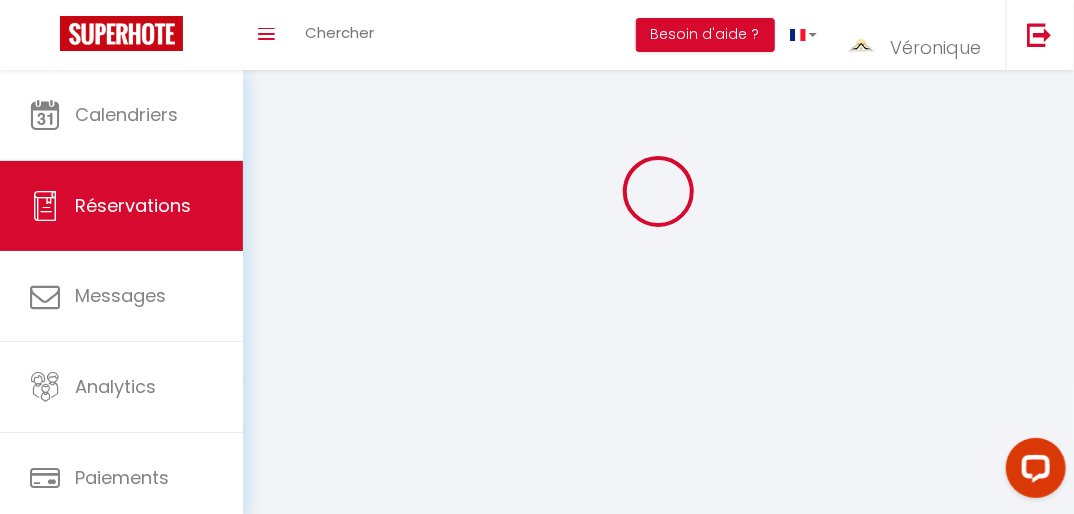 scroll, scrollTop: 0, scrollLeft: 0, axis: both 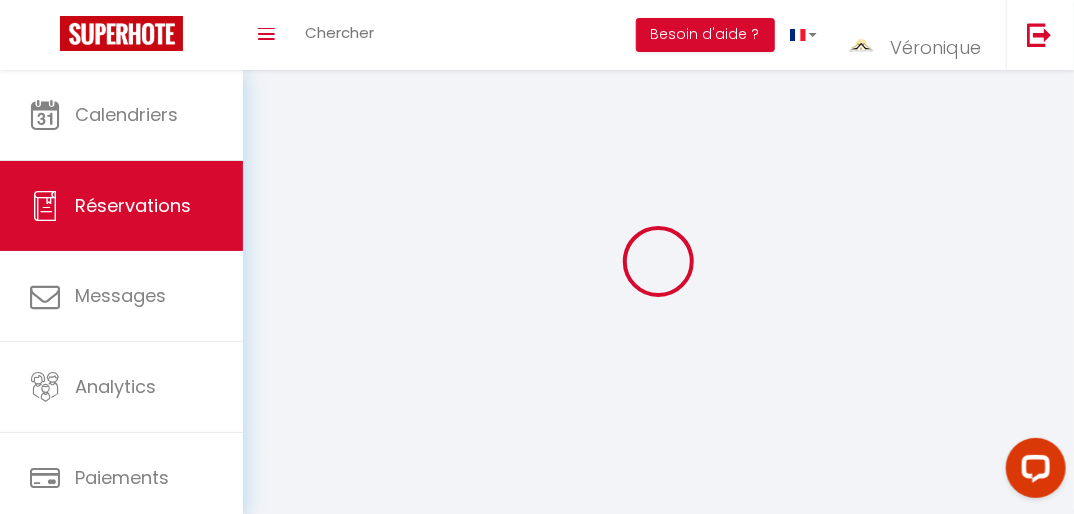 type on "Ashley" 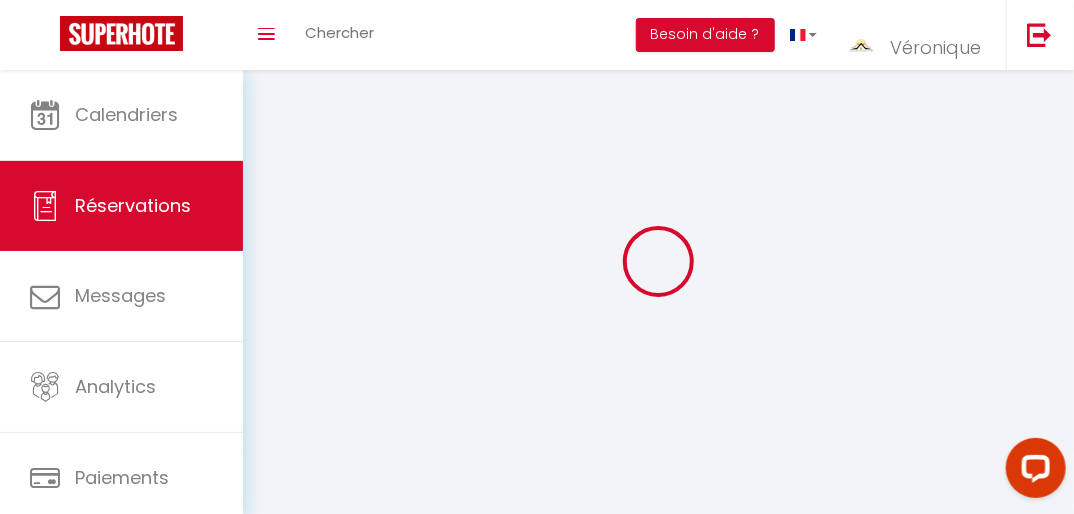 type on "Marie" 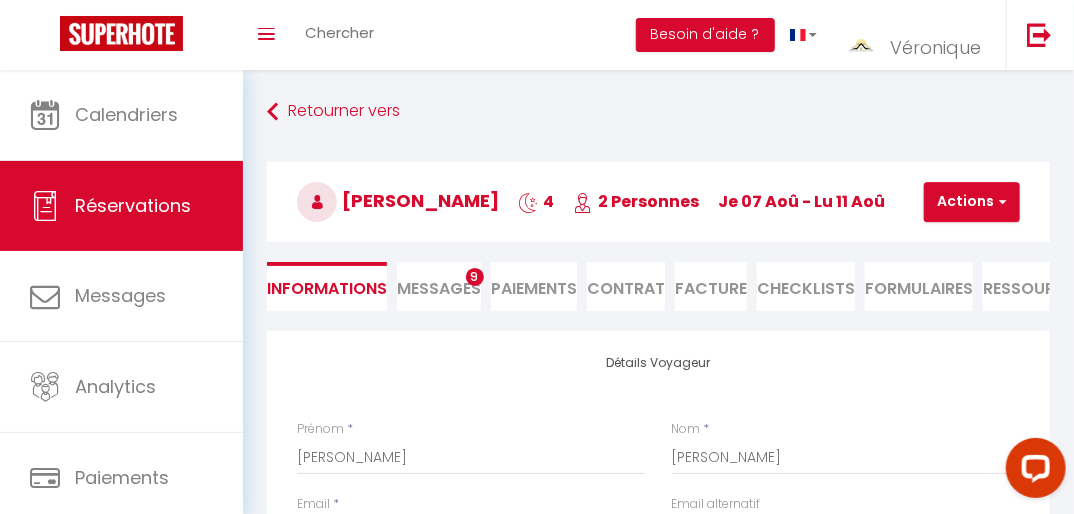 select 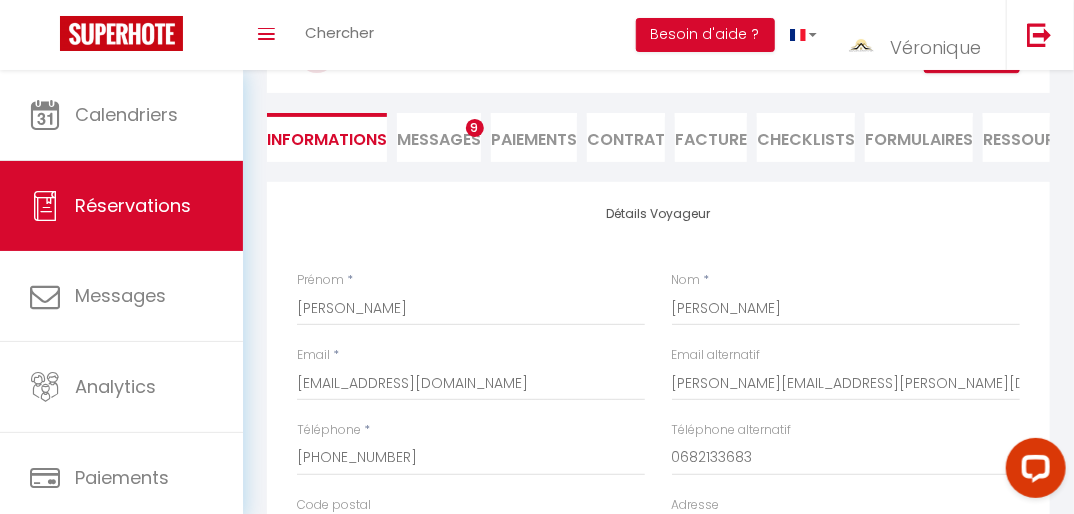 scroll, scrollTop: 151, scrollLeft: 0, axis: vertical 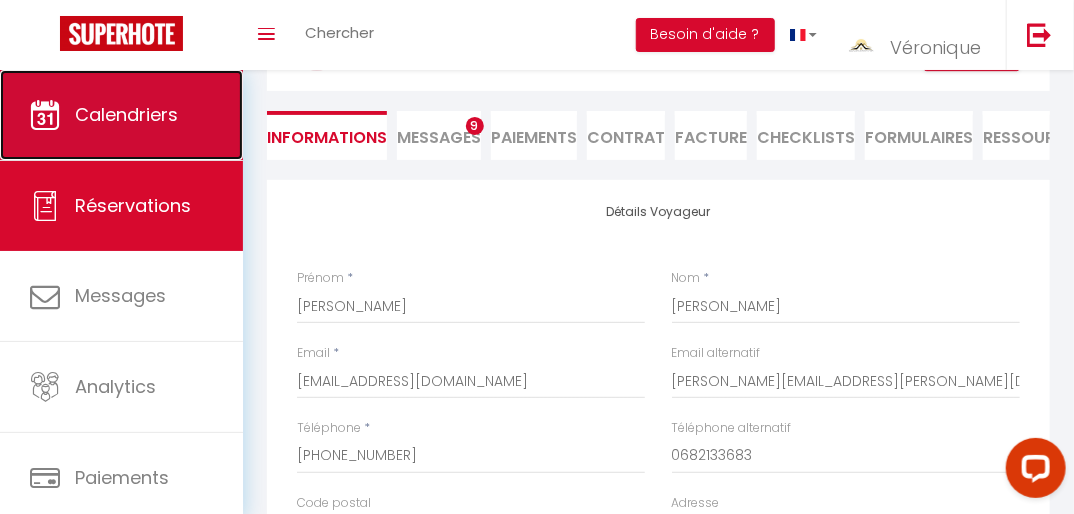 click on "Calendriers" at bounding box center [121, 115] 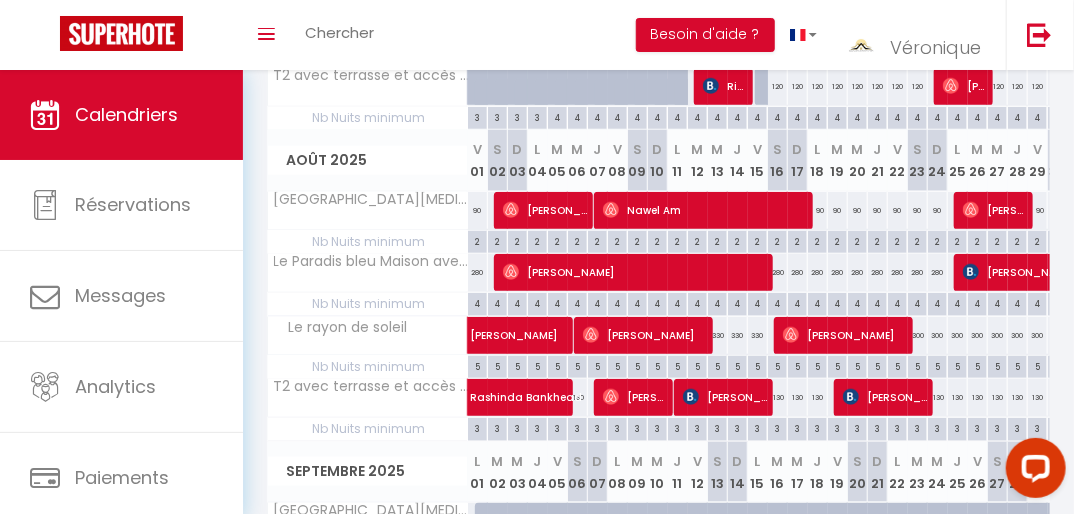 scroll, scrollTop: 534, scrollLeft: 0, axis: vertical 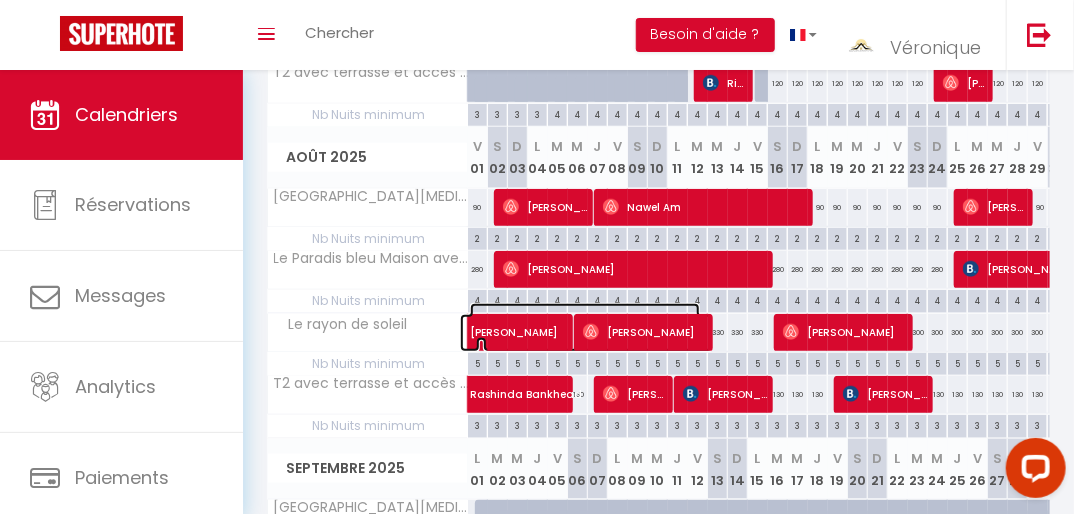 click on "[PERSON_NAME]" at bounding box center [585, 322] 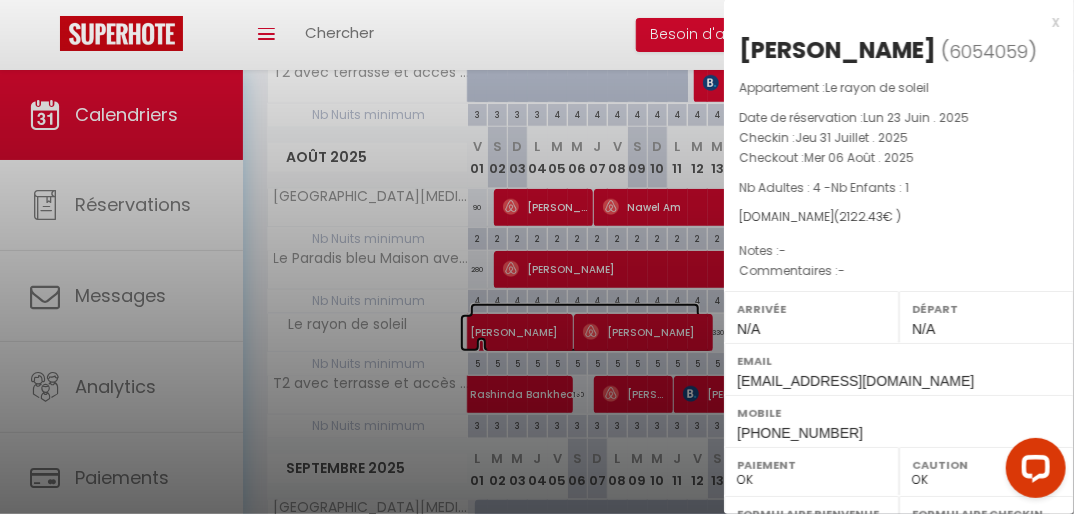 scroll, scrollTop: 612, scrollLeft: 0, axis: vertical 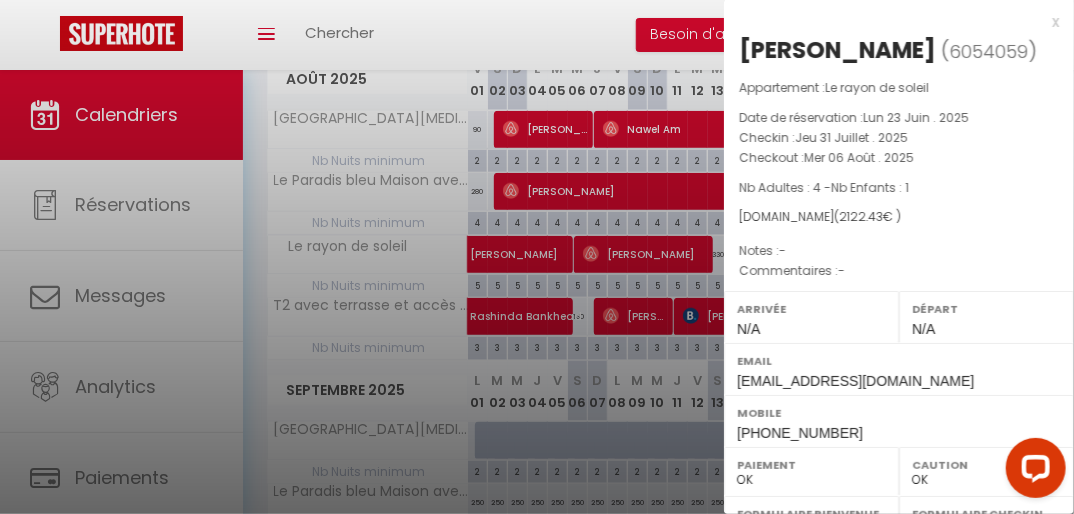 click on "x
James Hunkin
( 6054059 )
Appartement :
Le rayon de soleil
Date de réservation :
Lun 23 Juin . 2025
Checkin :
Jeu 31 Juillet . 2025
Checkout :
Mer 06 Août . 2025
Nb Adultes : 4 -
Nb Enfants :
1
Airbnb.com
(
2122.43
€ )
Notes :
-
Commentaires :
-   Arrivée
N/A   Départ
N/A   Email
i68ehkmumkxufj4t9vz9ldvehmxv@reply.superhote.com   Mobile
+447525210122     OK   KO" at bounding box center [899, 466] 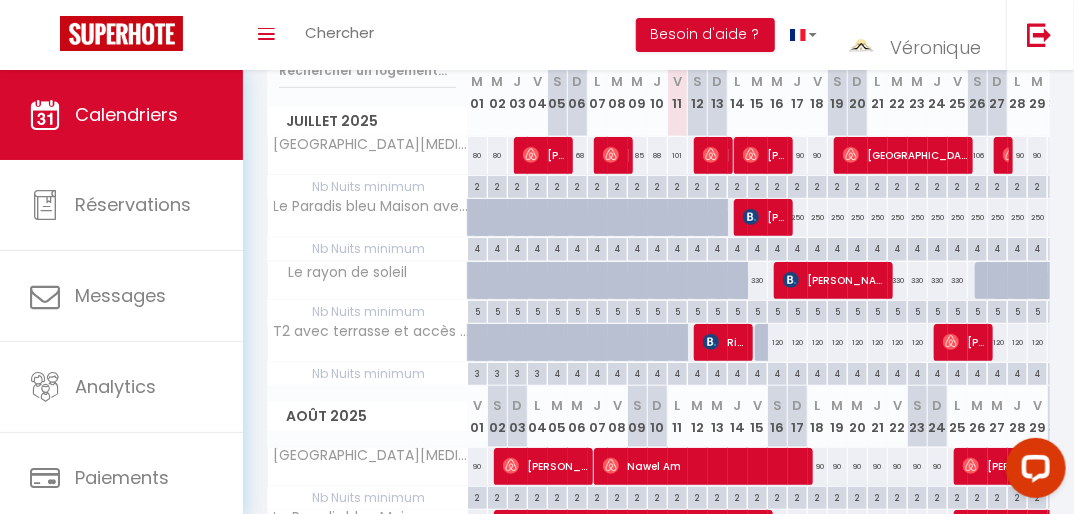 scroll, scrollTop: 272, scrollLeft: 0, axis: vertical 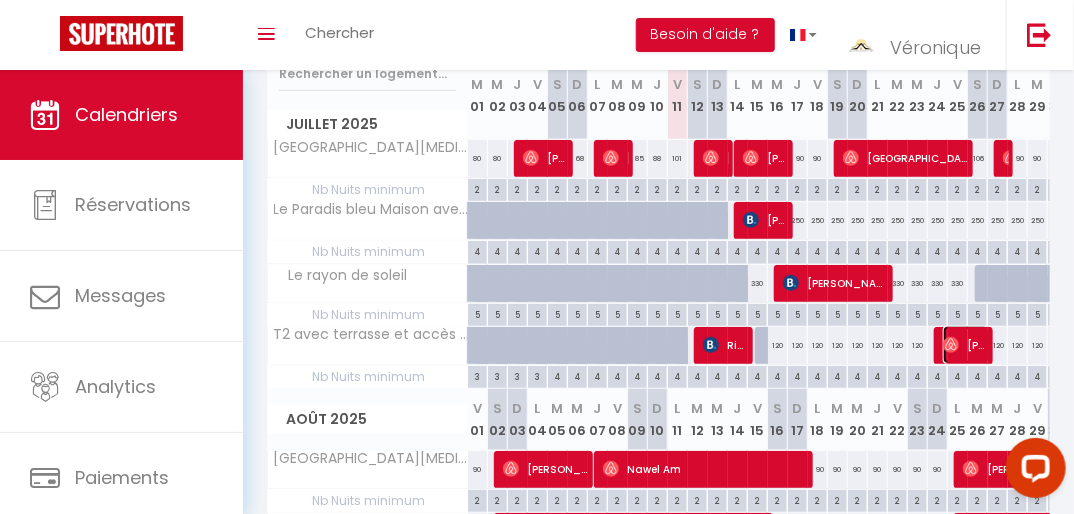 click on "[PERSON_NAME]" at bounding box center [966, 345] 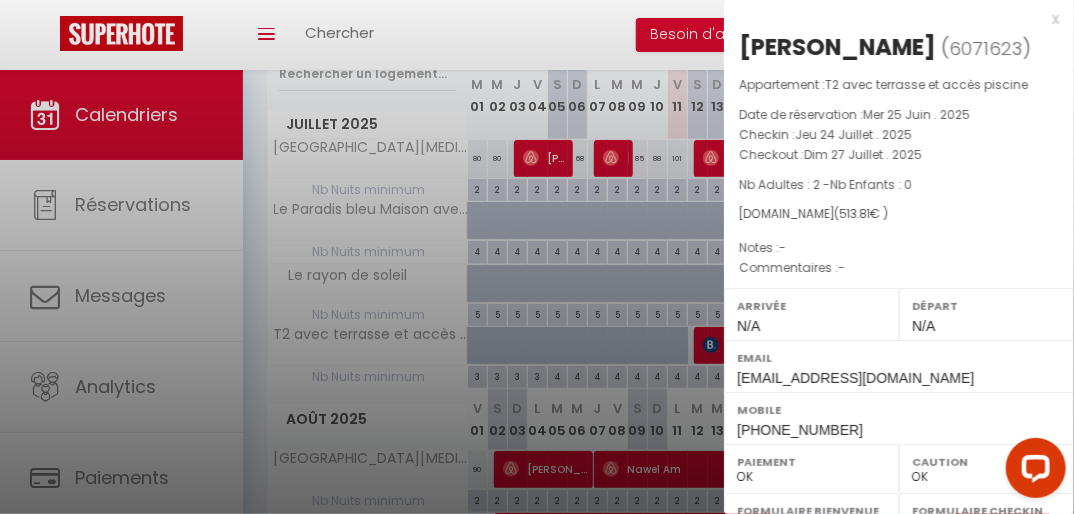 scroll, scrollTop: 0, scrollLeft: 0, axis: both 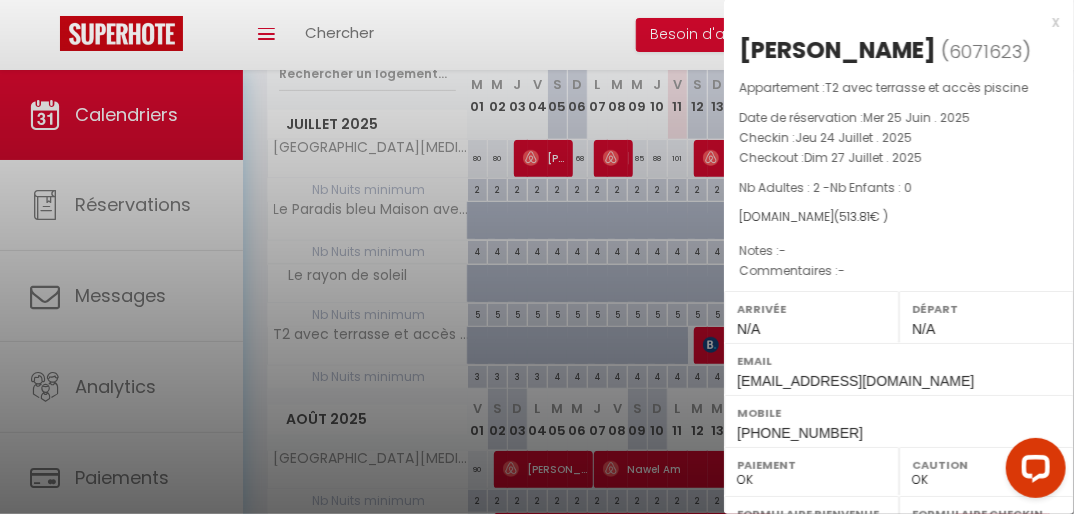 click on "x" at bounding box center [891, 22] 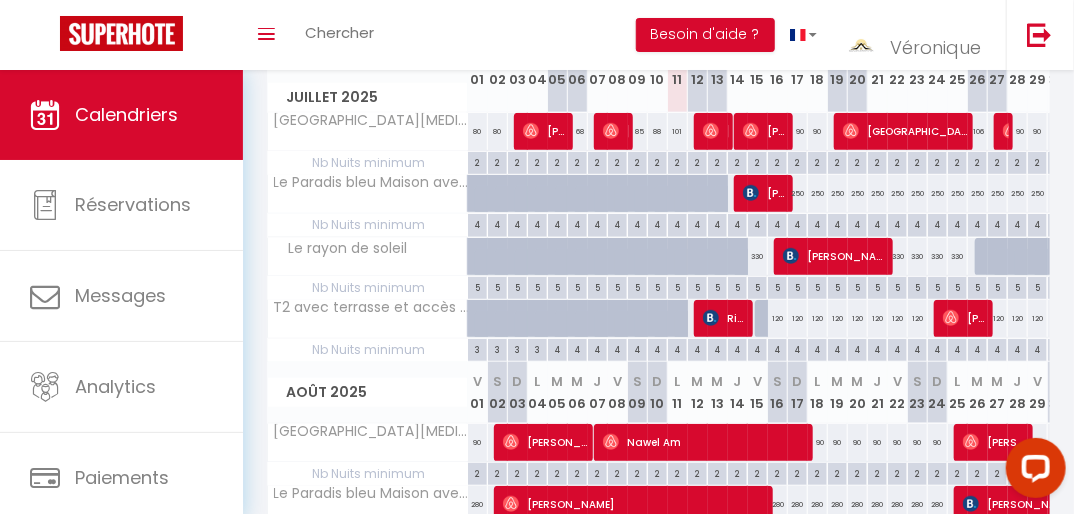 scroll, scrollTop: 300, scrollLeft: 0, axis: vertical 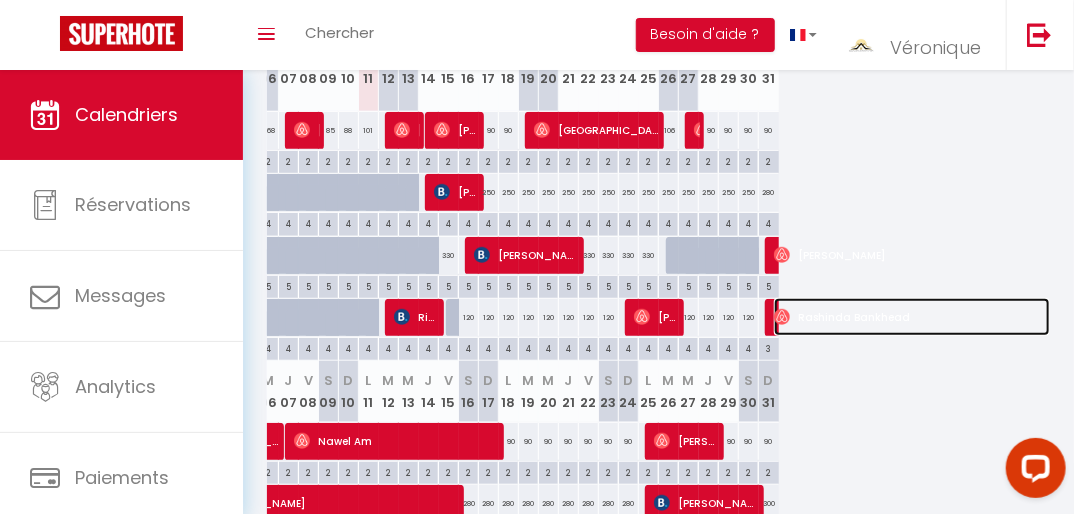 click on "Rashinda Bankhead" at bounding box center (912, 317) 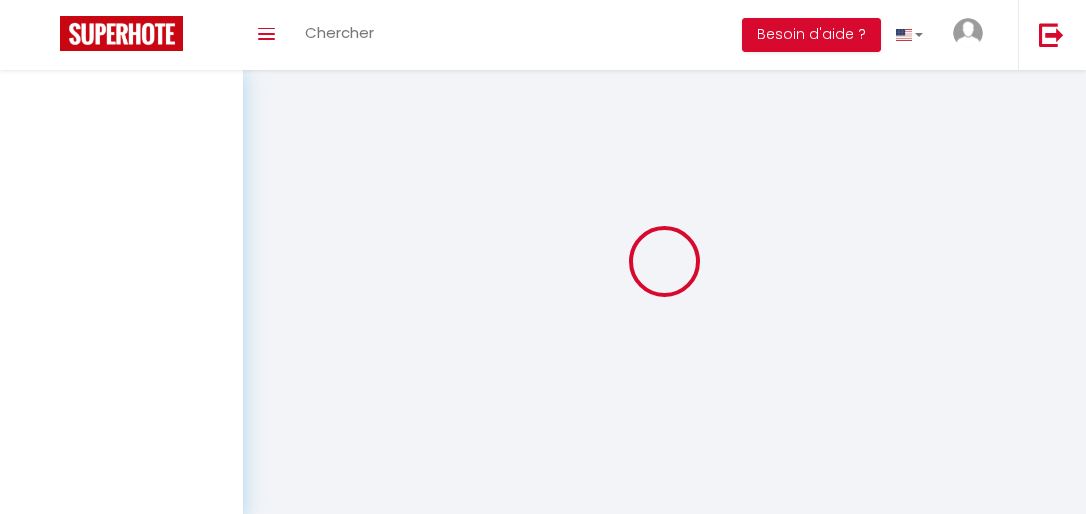 select 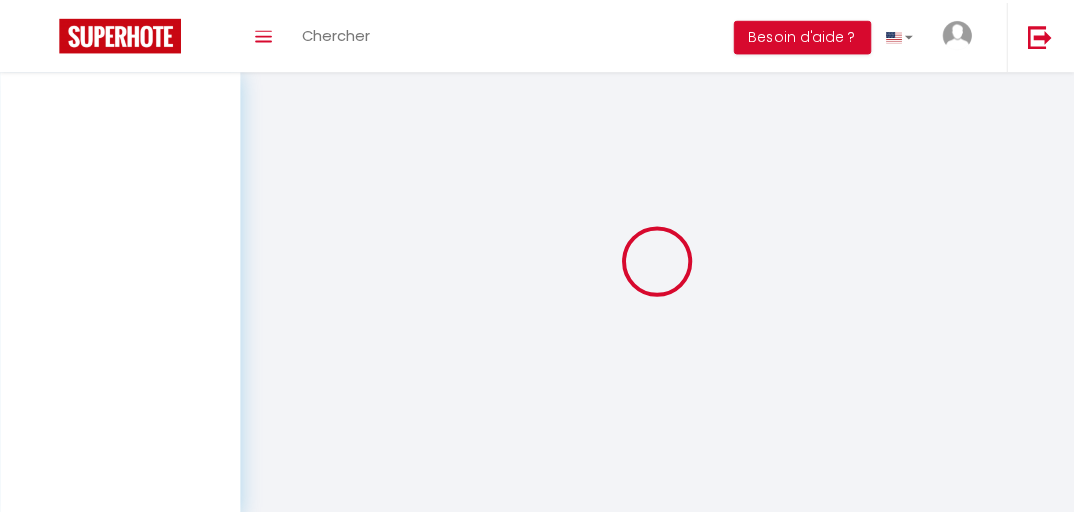scroll, scrollTop: 0, scrollLeft: 0, axis: both 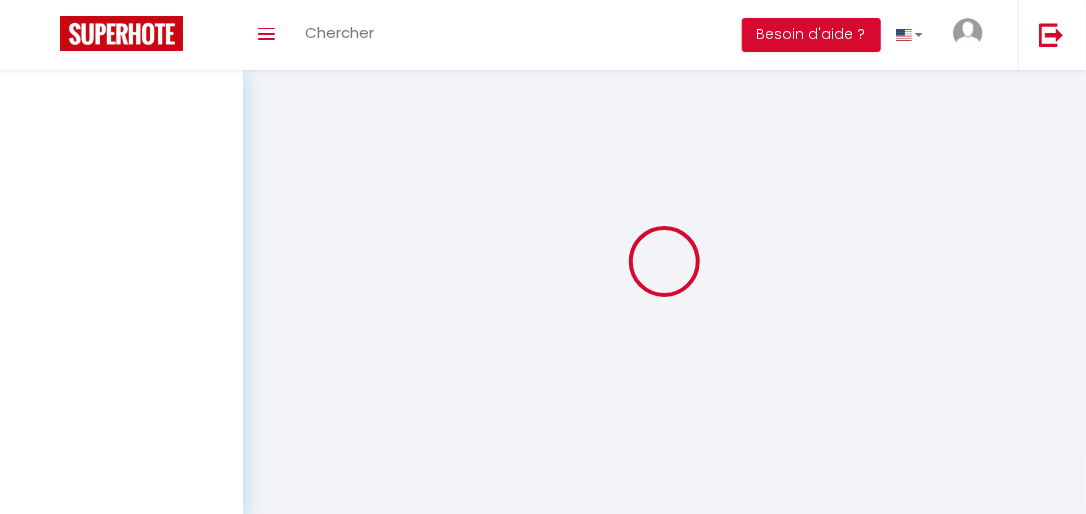 select on "28" 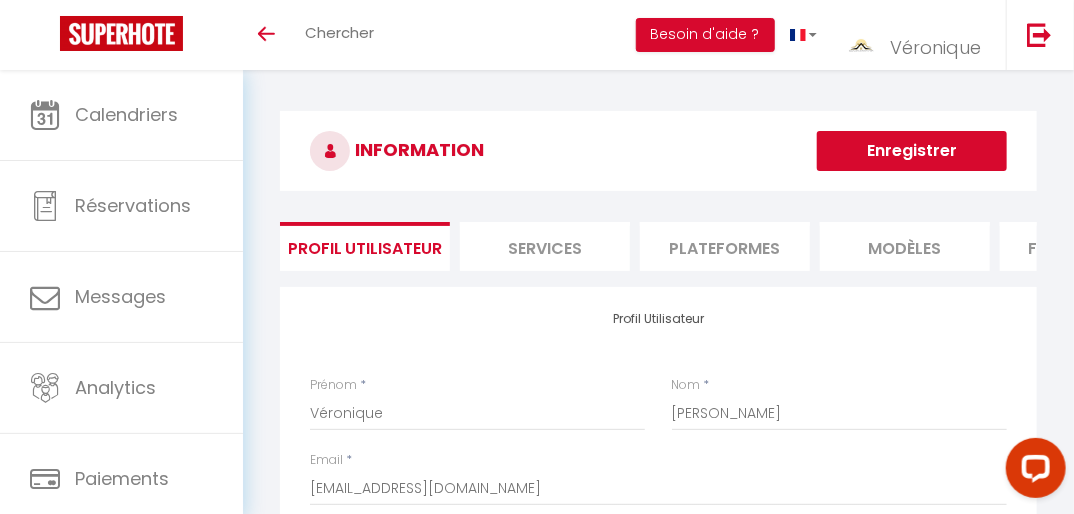 scroll, scrollTop: 0, scrollLeft: 0, axis: both 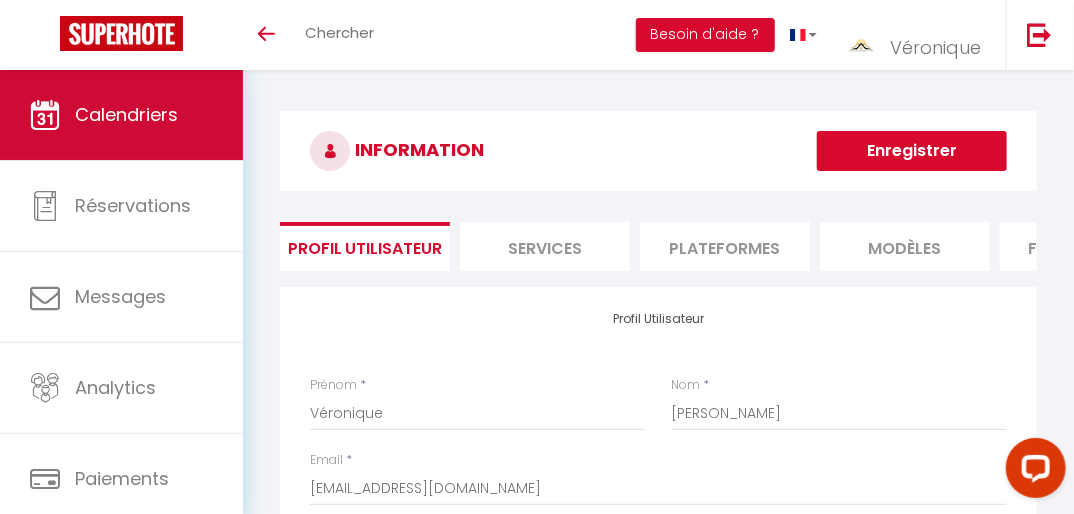 click on "Calendriers" at bounding box center (126, 114) 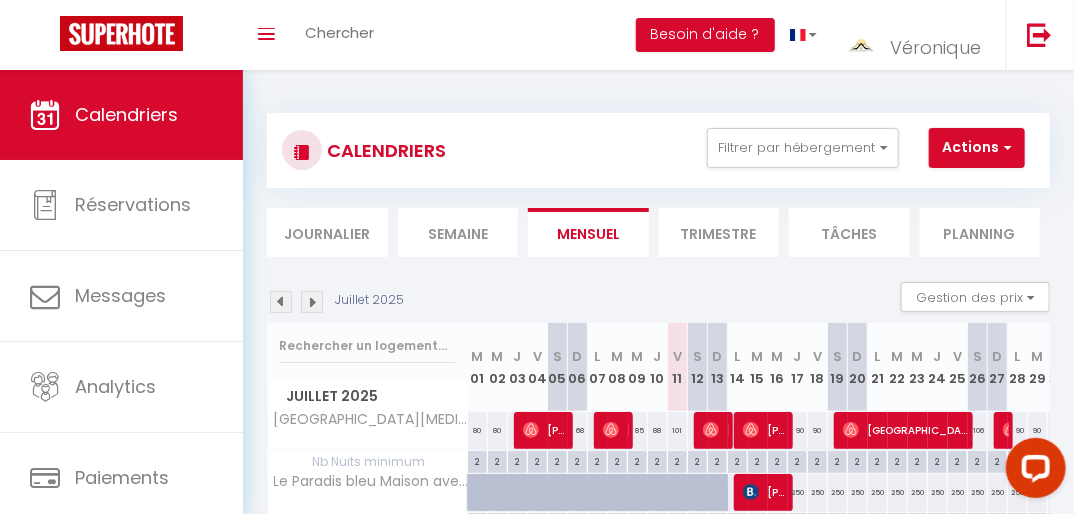 scroll, scrollTop: 240, scrollLeft: 0, axis: vertical 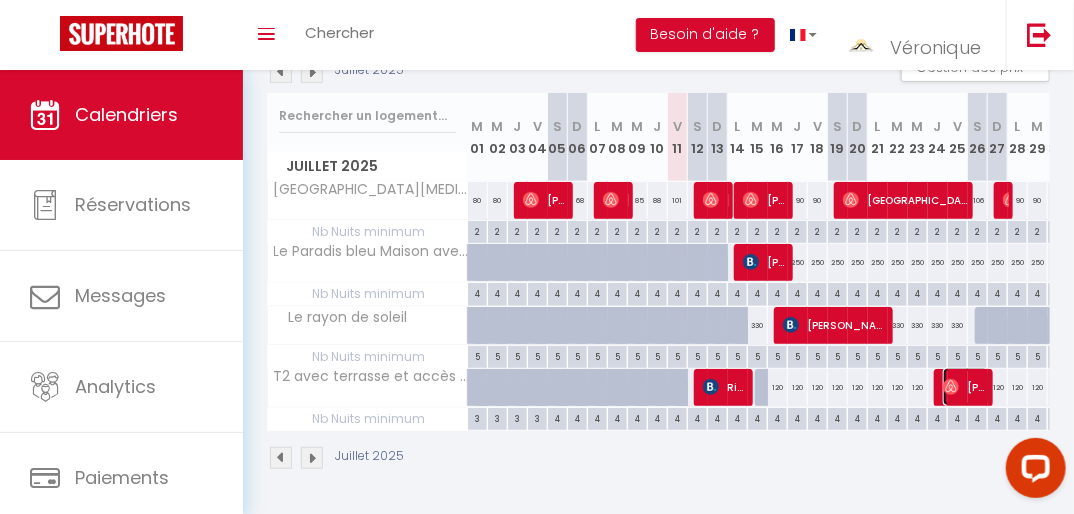 click on "[PERSON_NAME]" at bounding box center (966, 387) 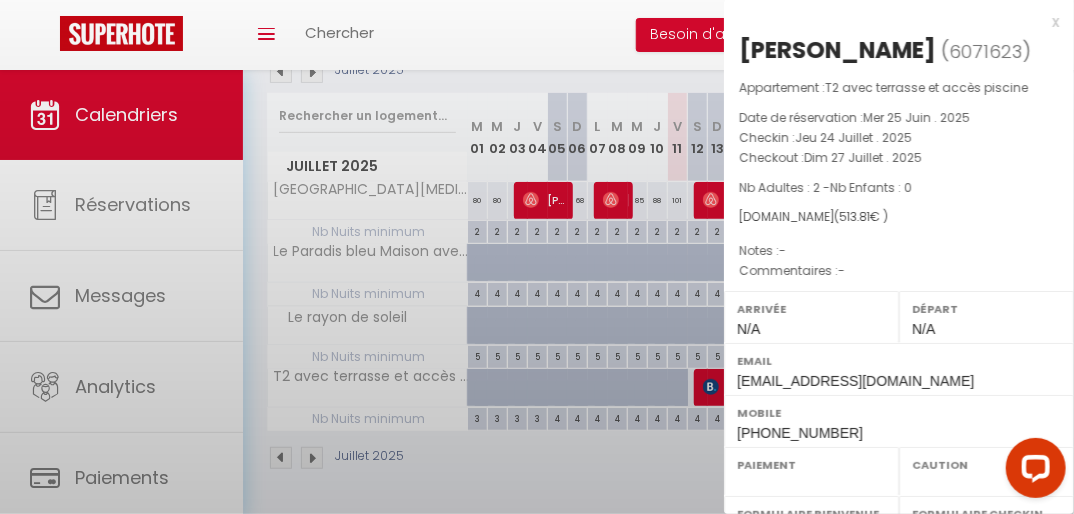 select on "OK" 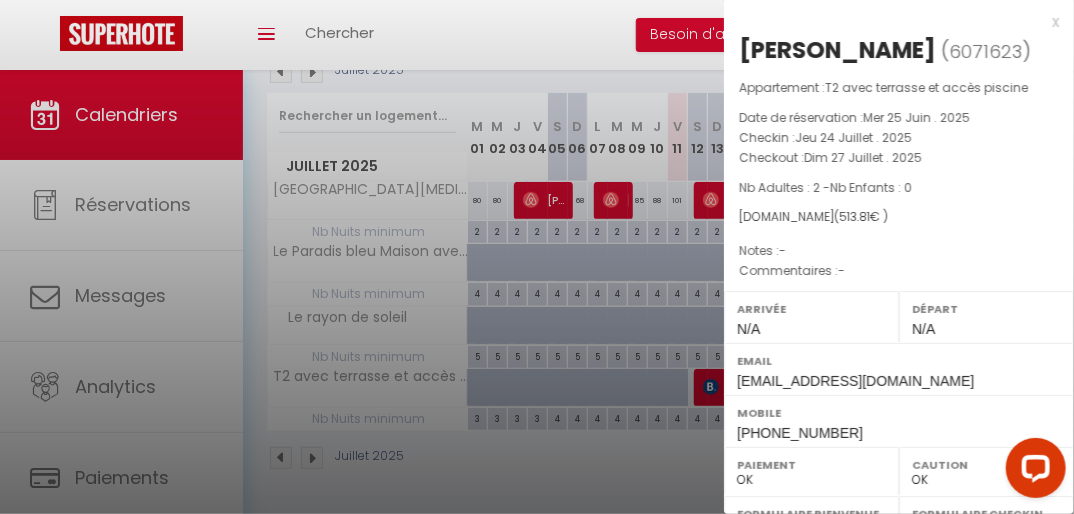 click on "x" at bounding box center [891, 22] 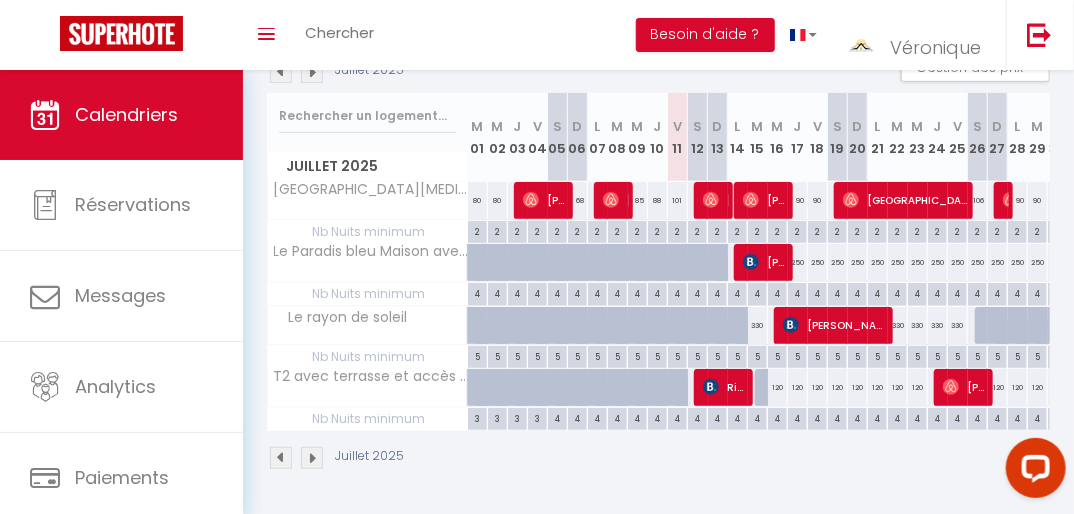 scroll, scrollTop: 0, scrollLeft: 320, axis: horizontal 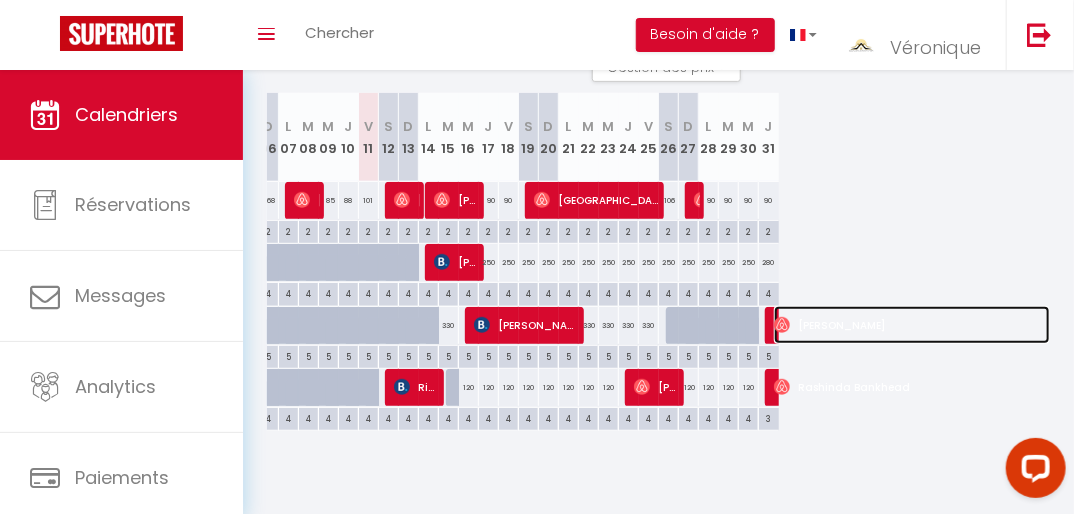 click on "[PERSON_NAME]" at bounding box center (912, 325) 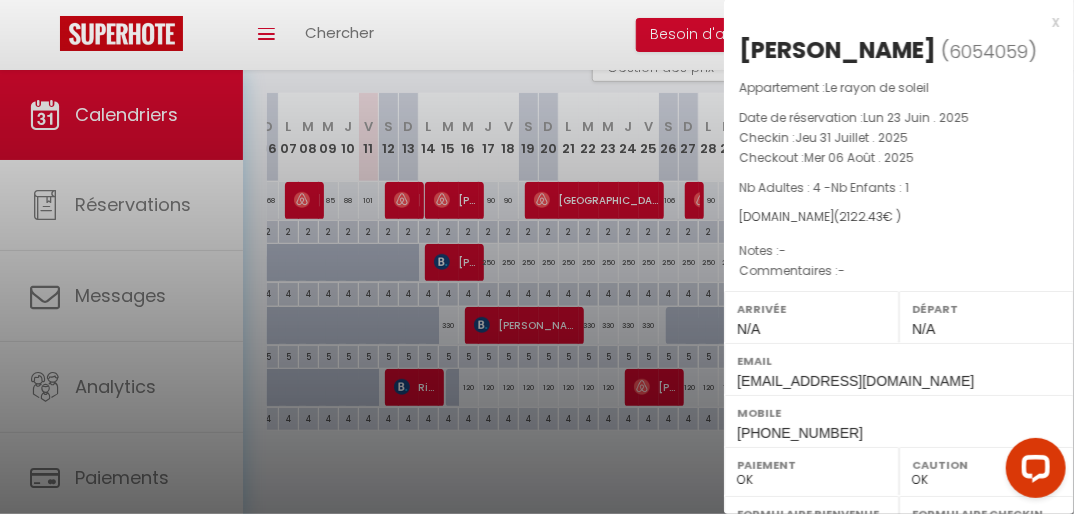 click on "x" at bounding box center [891, 22] 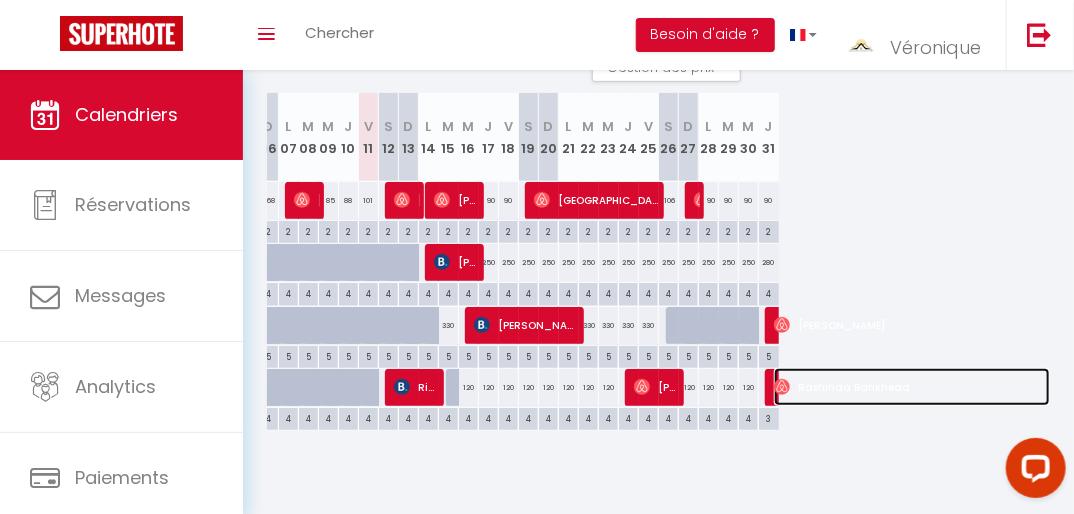 click at bounding box center [782, 387] 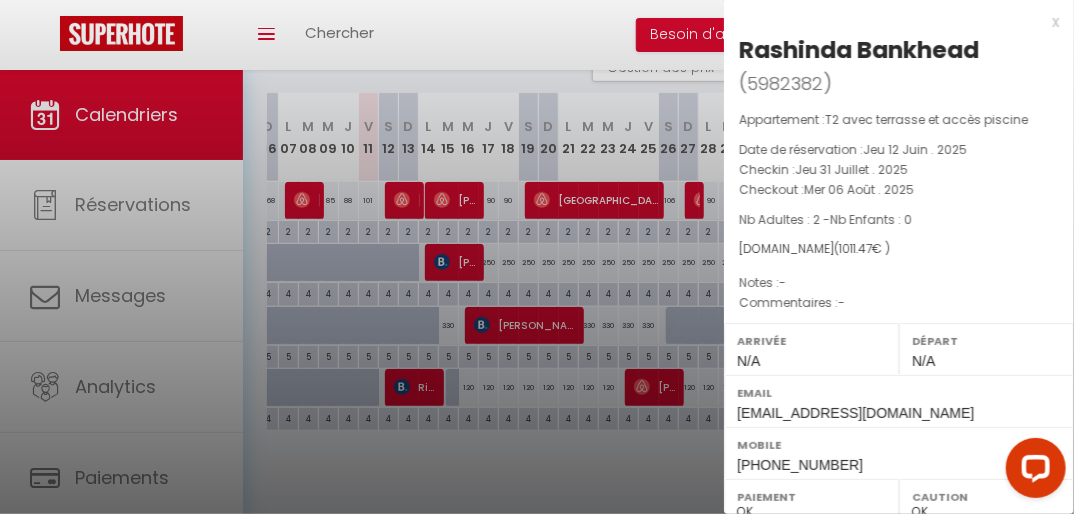 click on "x" at bounding box center [891, 22] 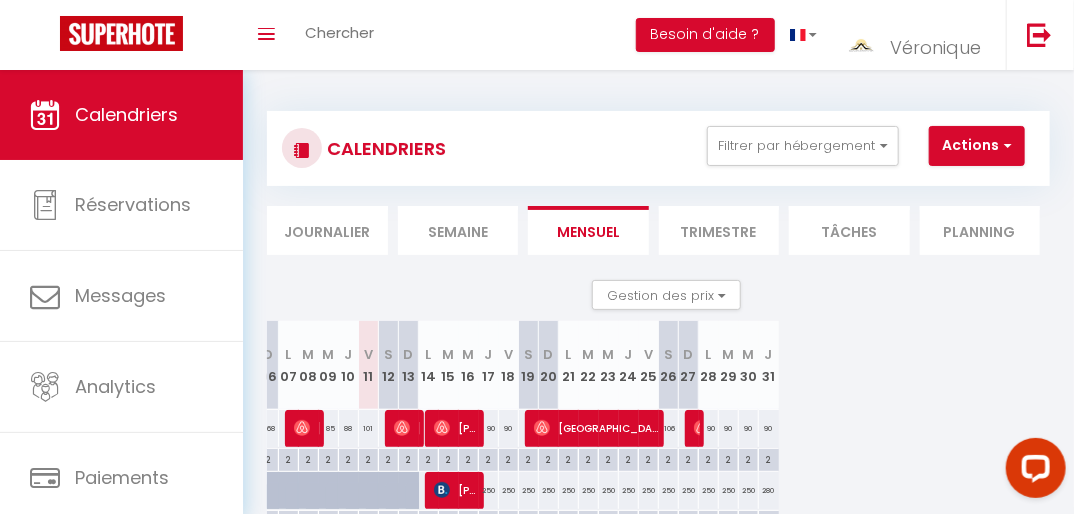 scroll, scrollTop: 0, scrollLeft: 0, axis: both 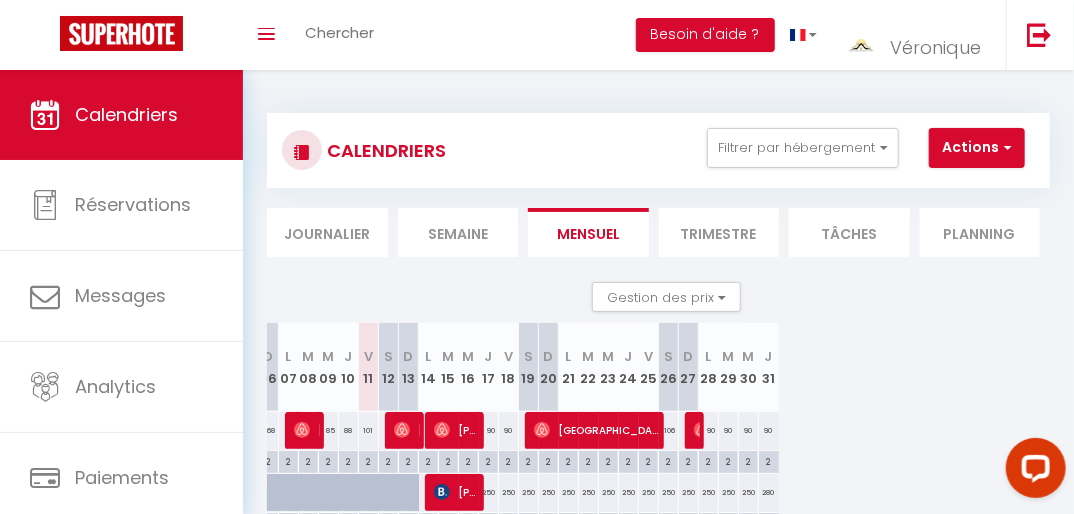 click on "Trimestre" at bounding box center (719, 232) 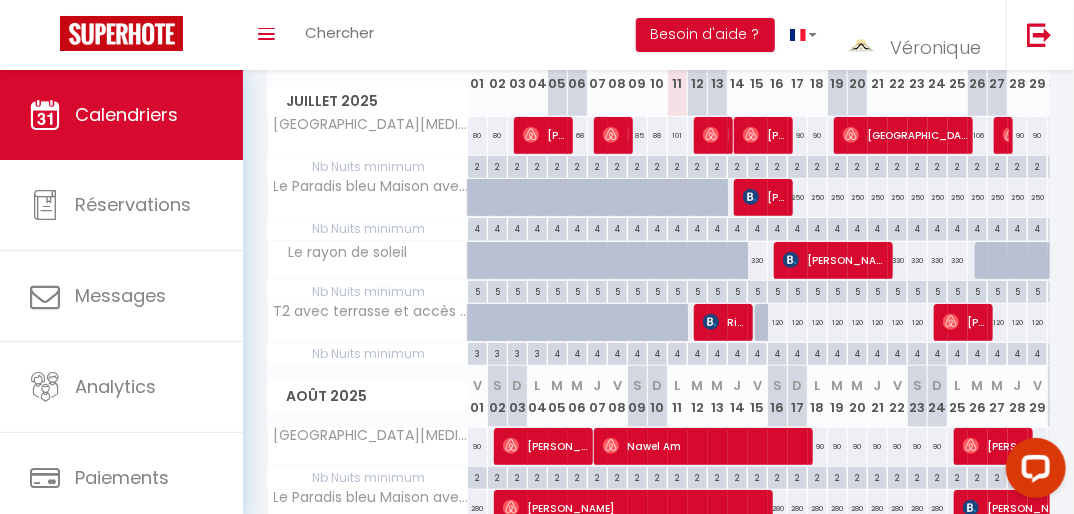 scroll, scrollTop: 500, scrollLeft: 0, axis: vertical 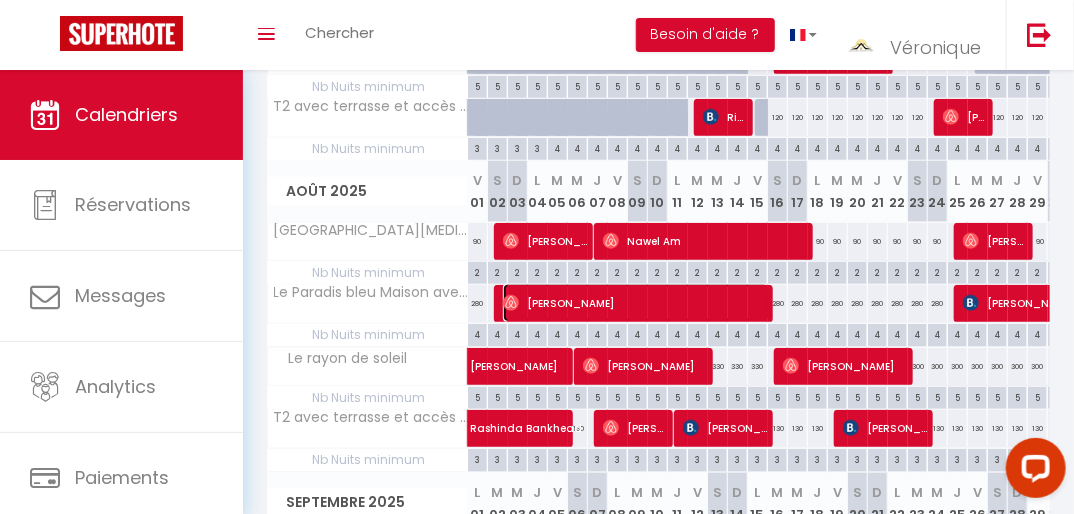 click on "[PERSON_NAME]" at bounding box center (636, 303) 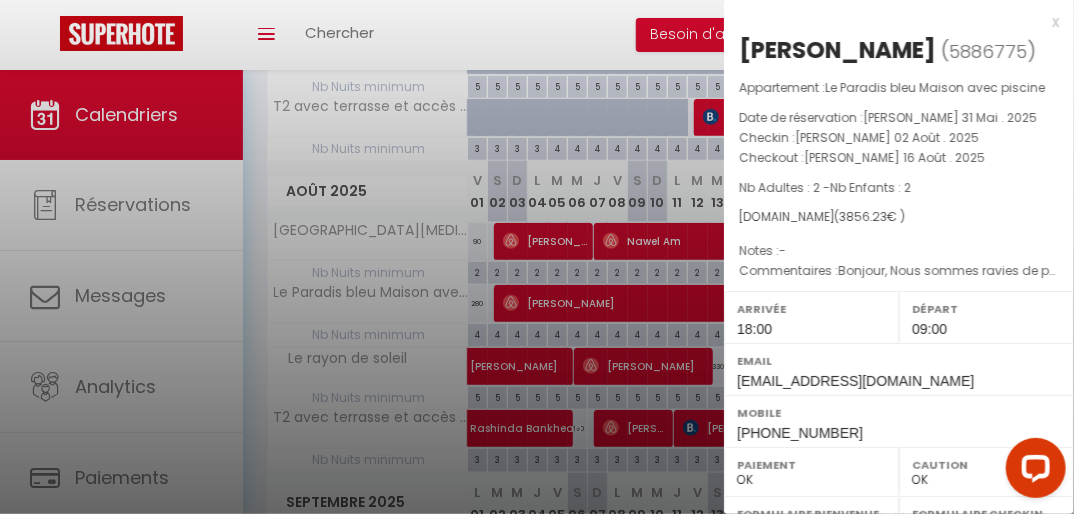 click on "x" at bounding box center (891, 22) 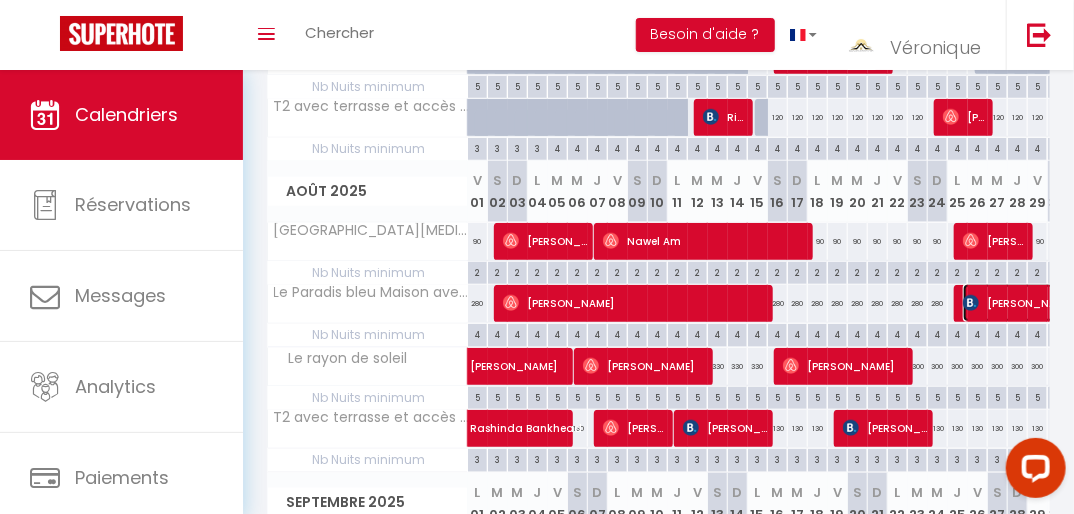 click on "[PERSON_NAME]" at bounding box center (1016, 303) 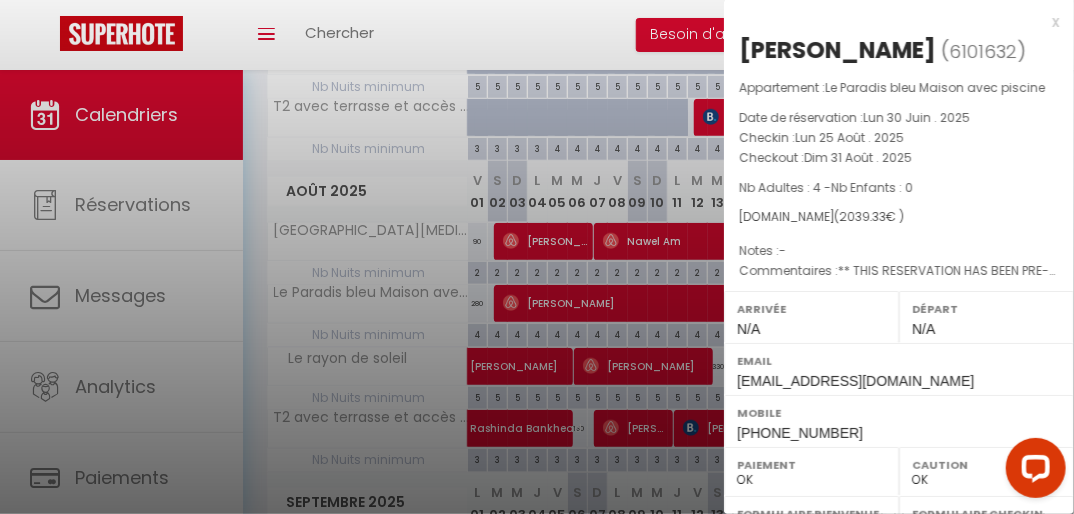 click on "x" at bounding box center [891, 22] 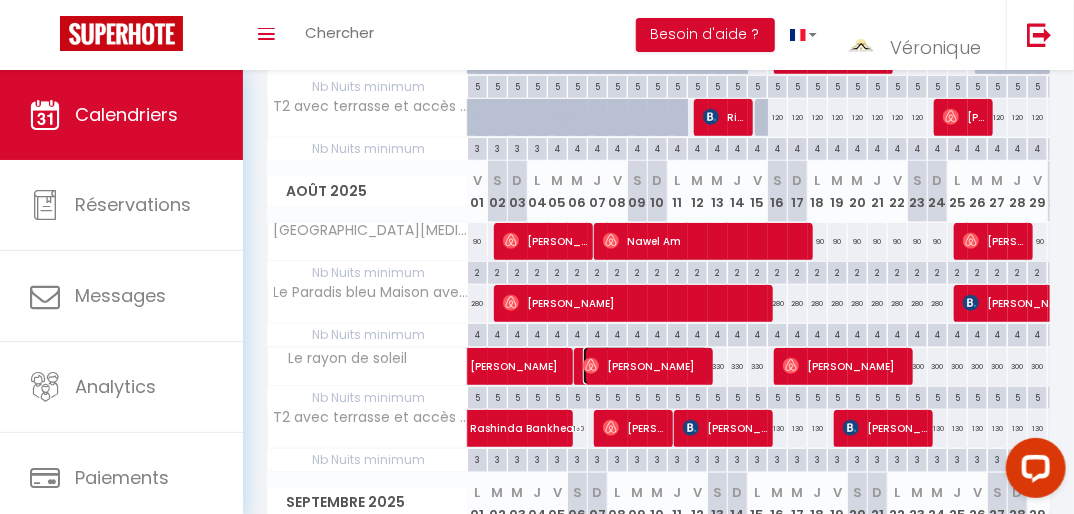 click on "[PERSON_NAME]" at bounding box center (646, 366) 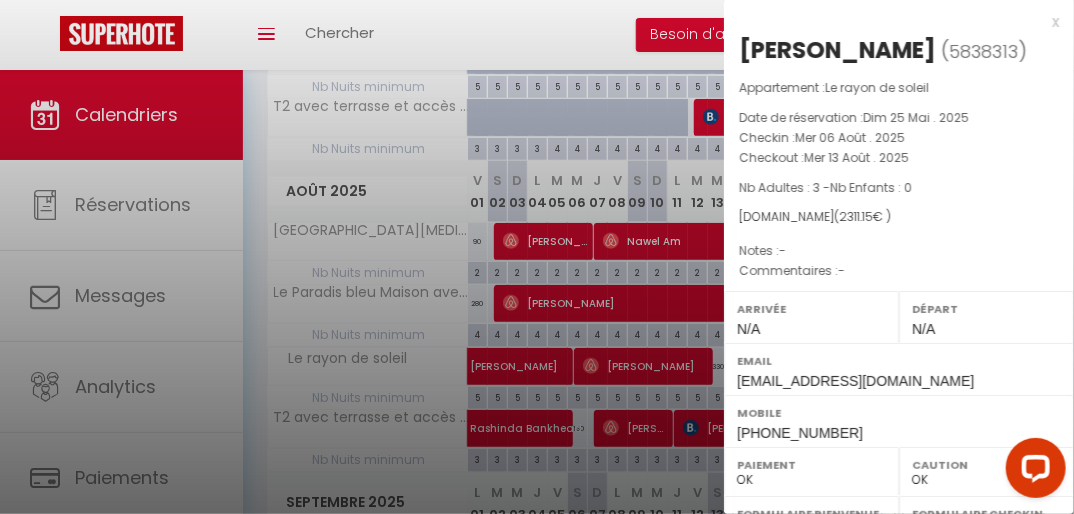 click on "x" at bounding box center (891, 22) 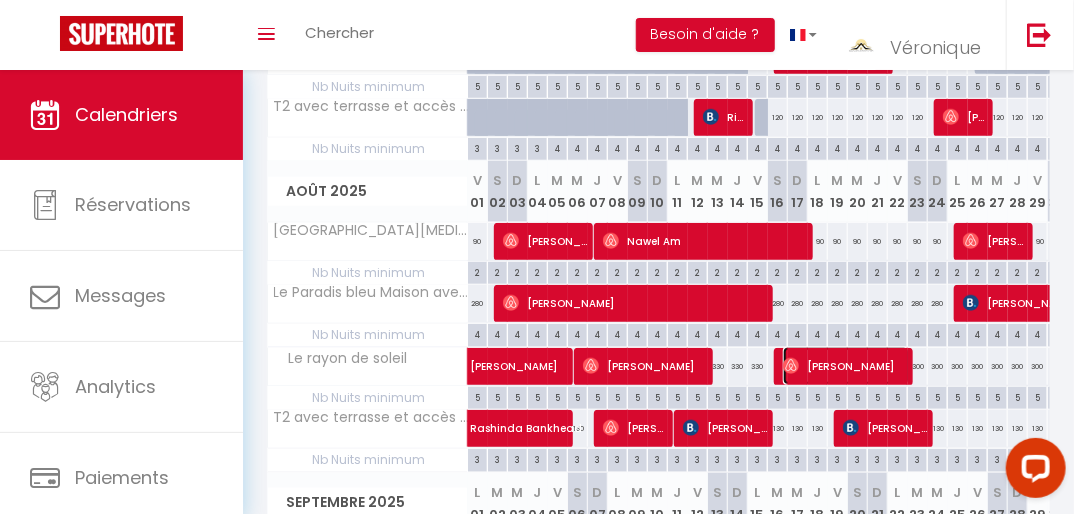 click on "[PERSON_NAME]" at bounding box center (846, 366) 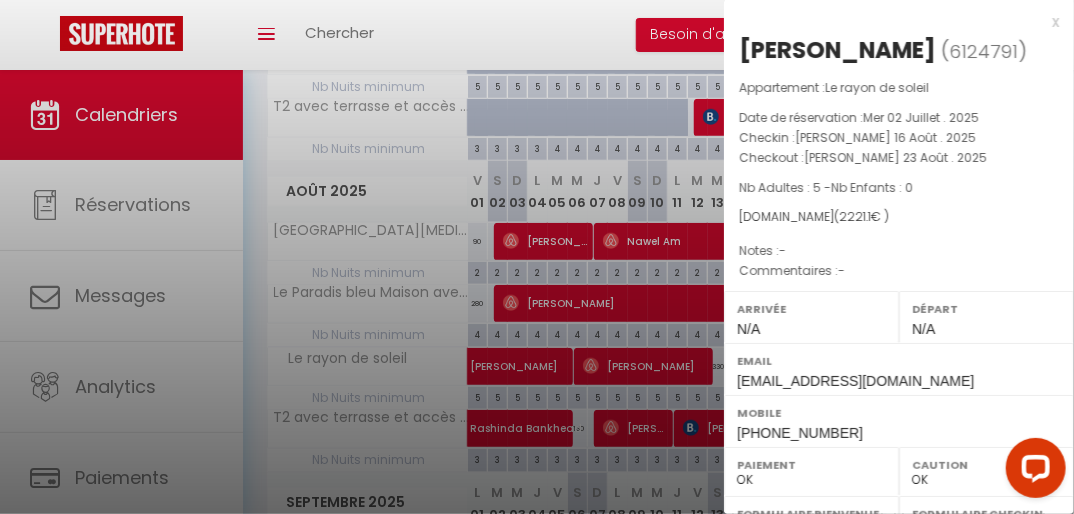 click on "x" at bounding box center (891, 22) 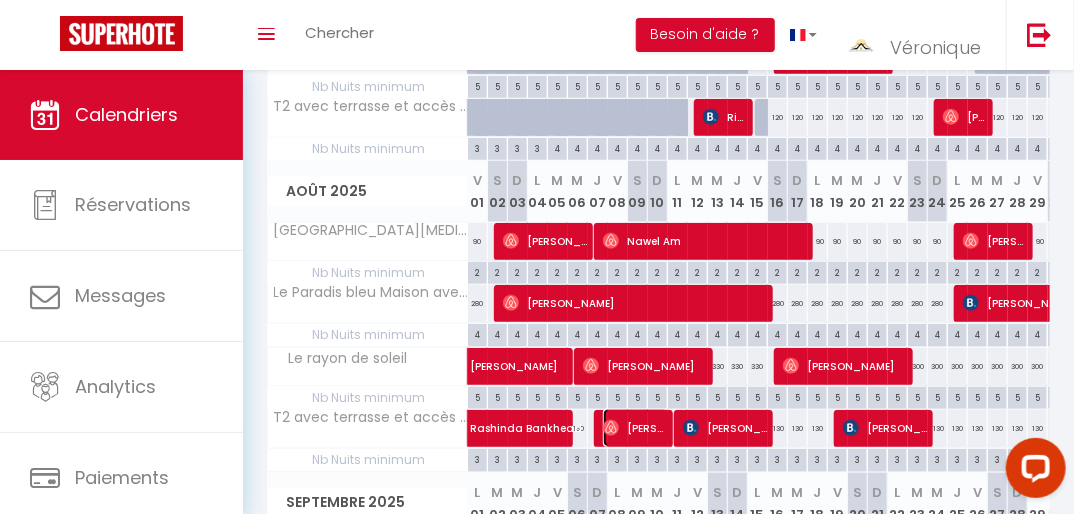 click on "[PERSON_NAME]" at bounding box center (636, 428) 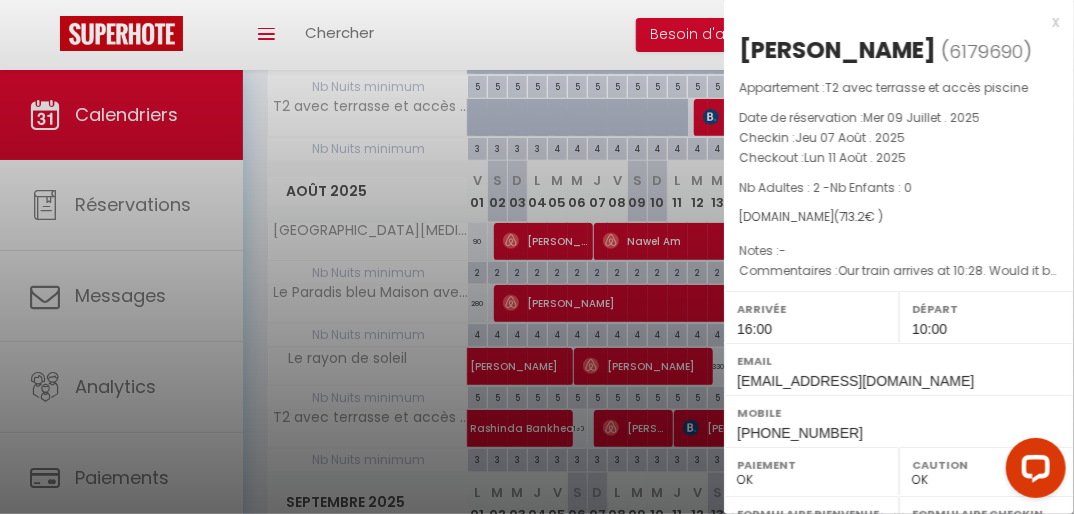 click on "x" at bounding box center (891, 22) 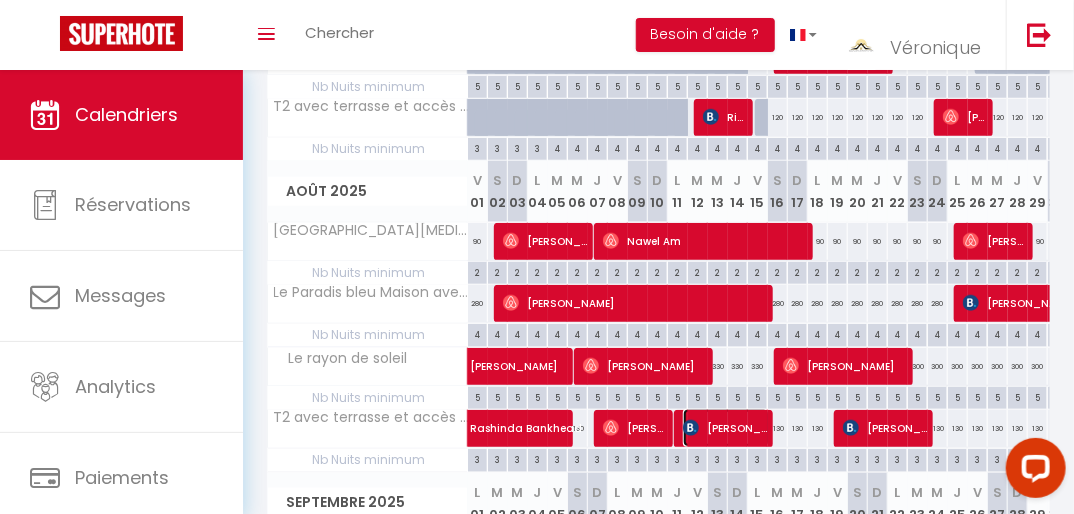 click on "[PERSON_NAME]" at bounding box center [726, 428] 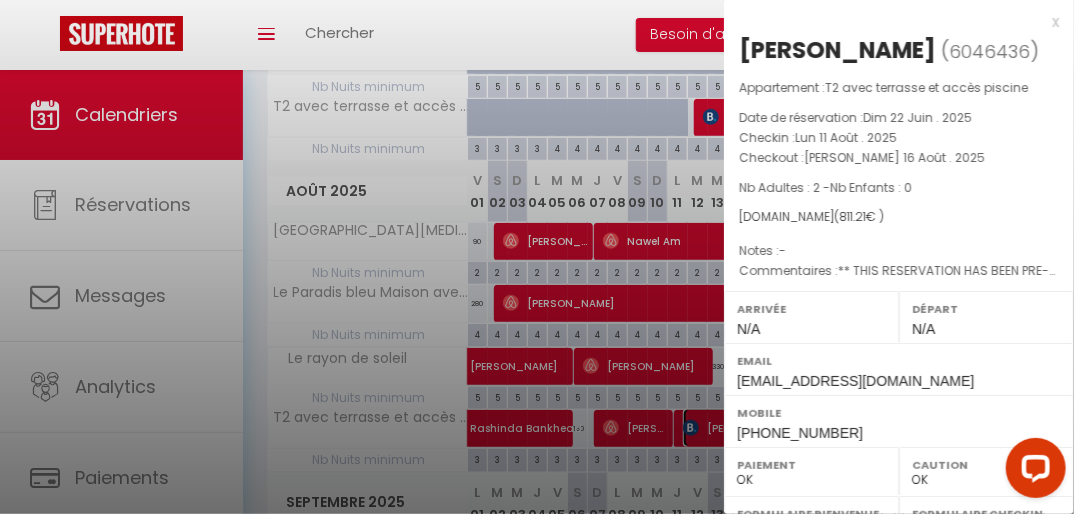select on "KO" 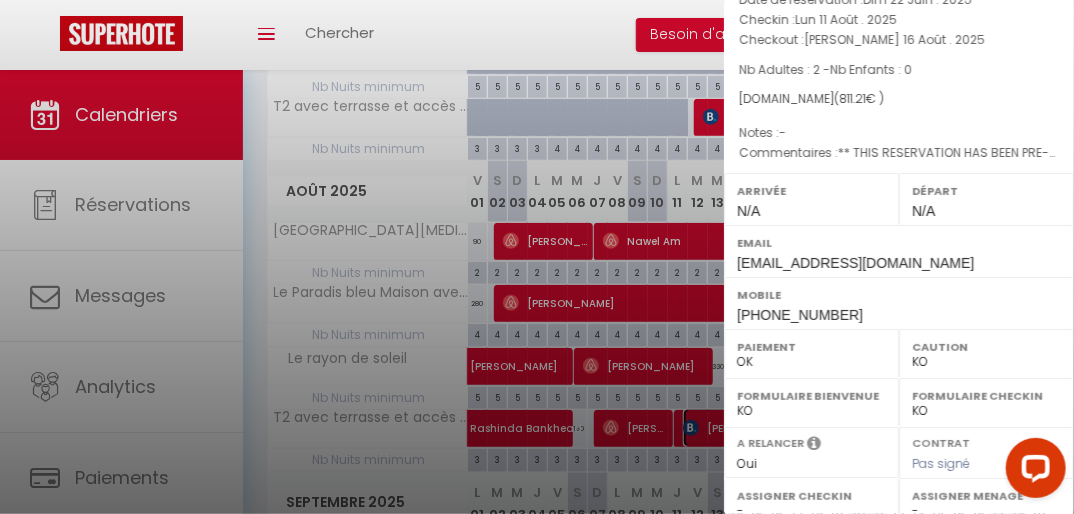 scroll, scrollTop: 0, scrollLeft: 0, axis: both 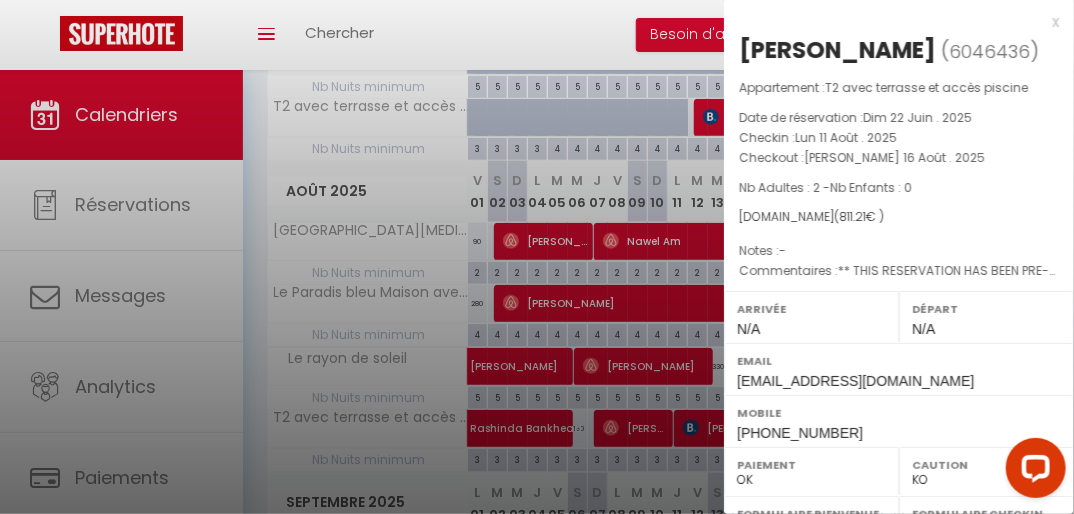 click on "x" at bounding box center [891, 22] 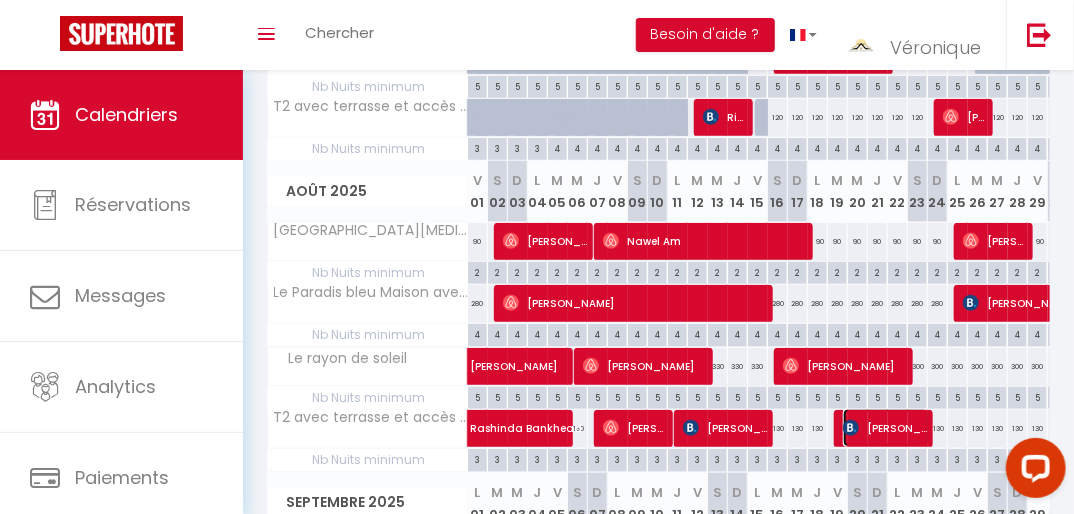 click on "[PERSON_NAME]" at bounding box center [886, 428] 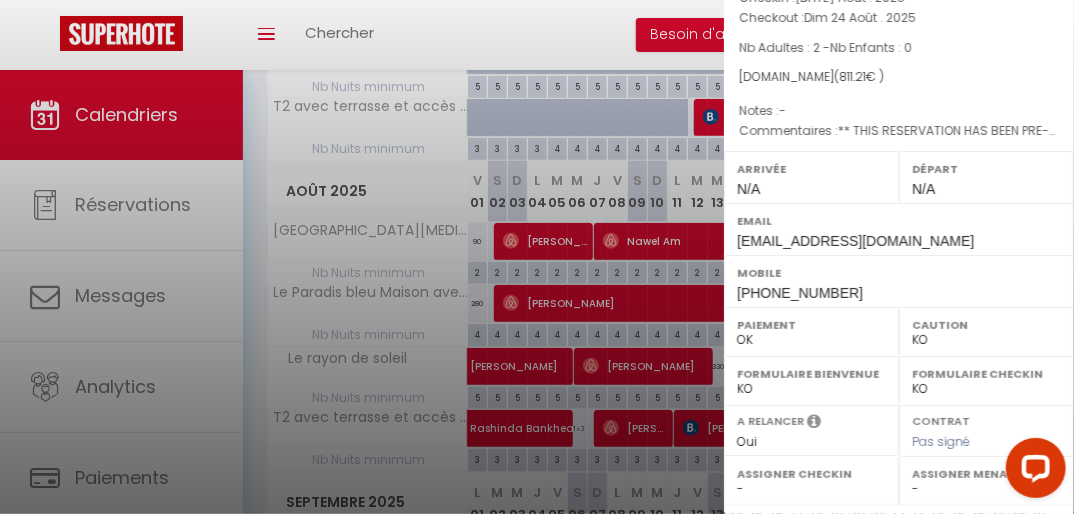 scroll, scrollTop: 0, scrollLeft: 0, axis: both 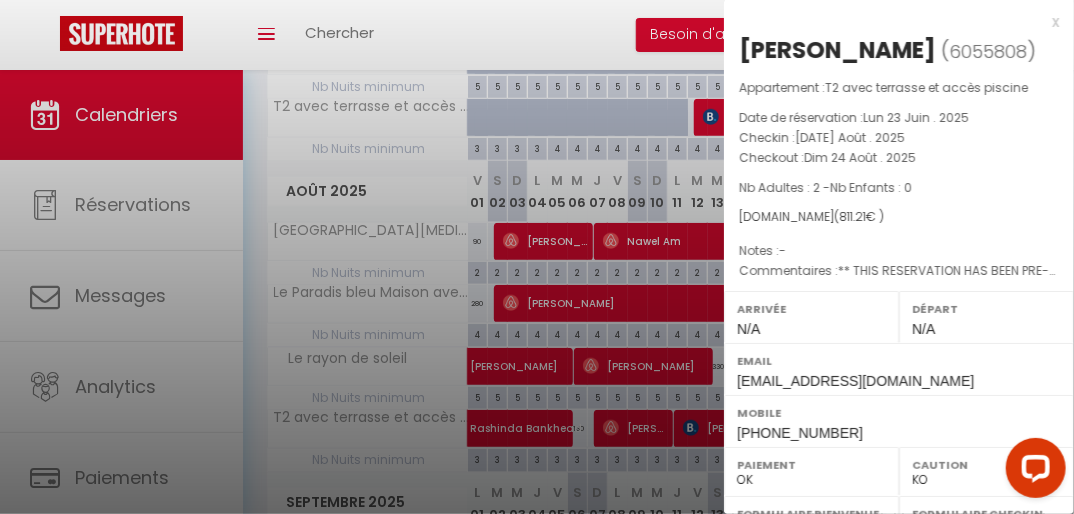 click on "x" at bounding box center (891, 22) 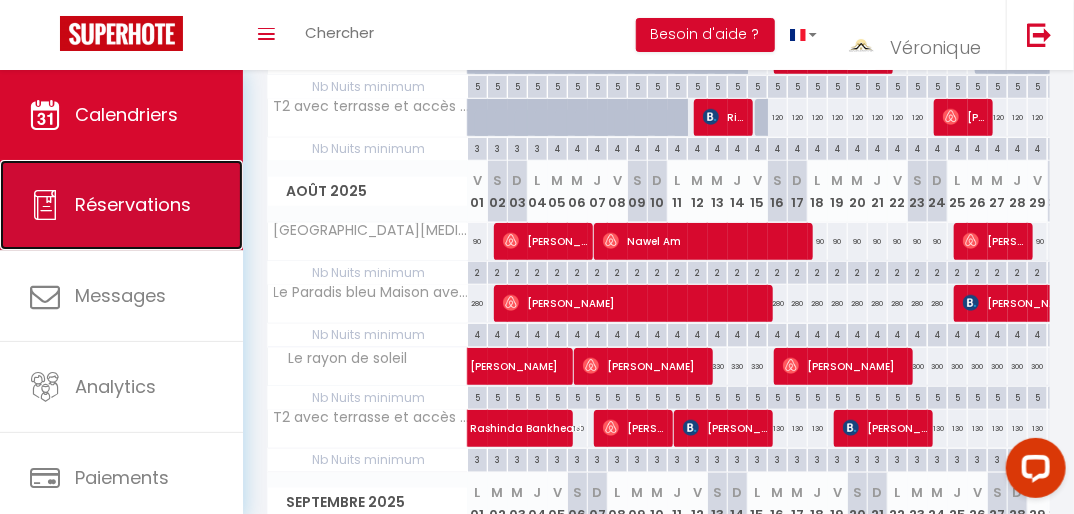 click on "Réservations" at bounding box center (121, 205) 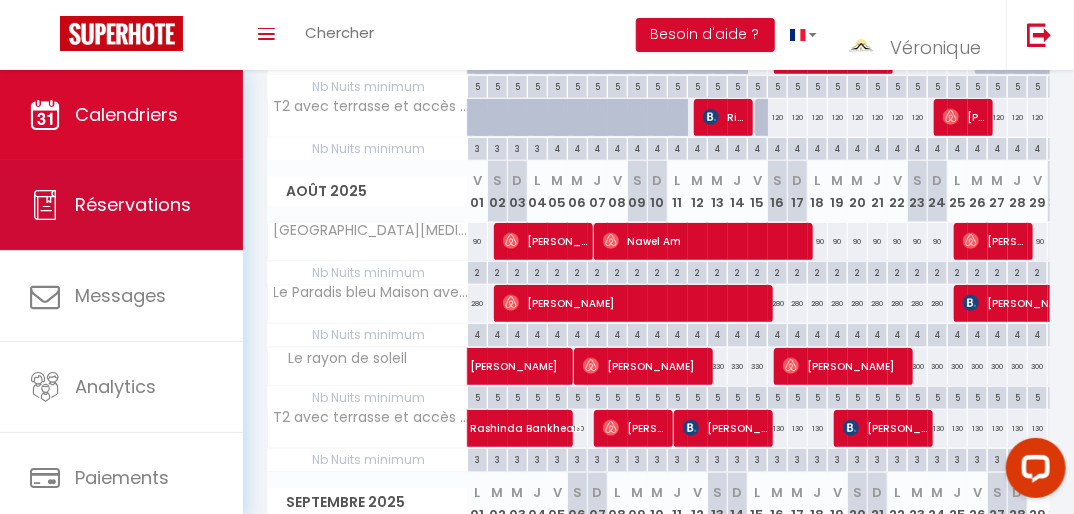 select on "not_cancelled" 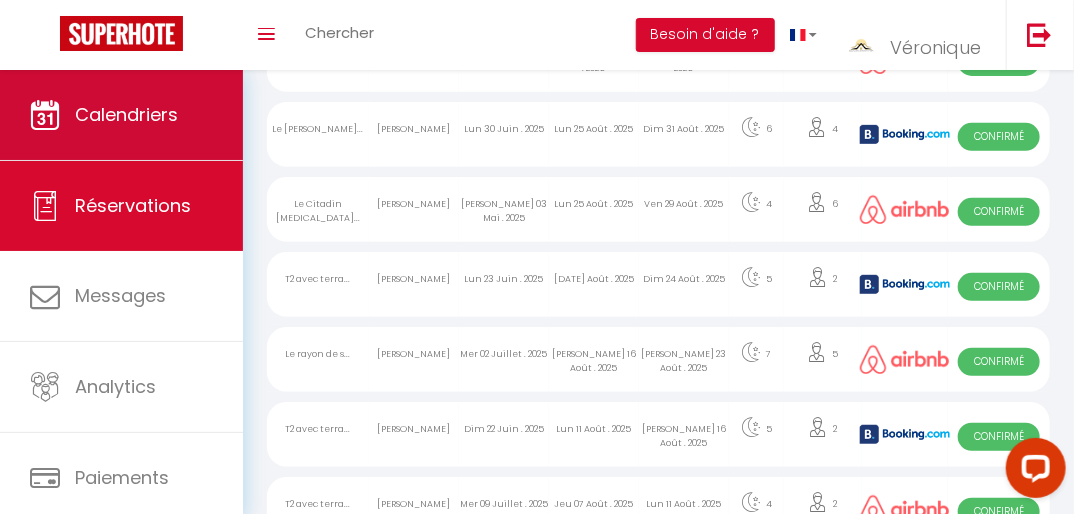 scroll, scrollTop: 0, scrollLeft: 0, axis: both 